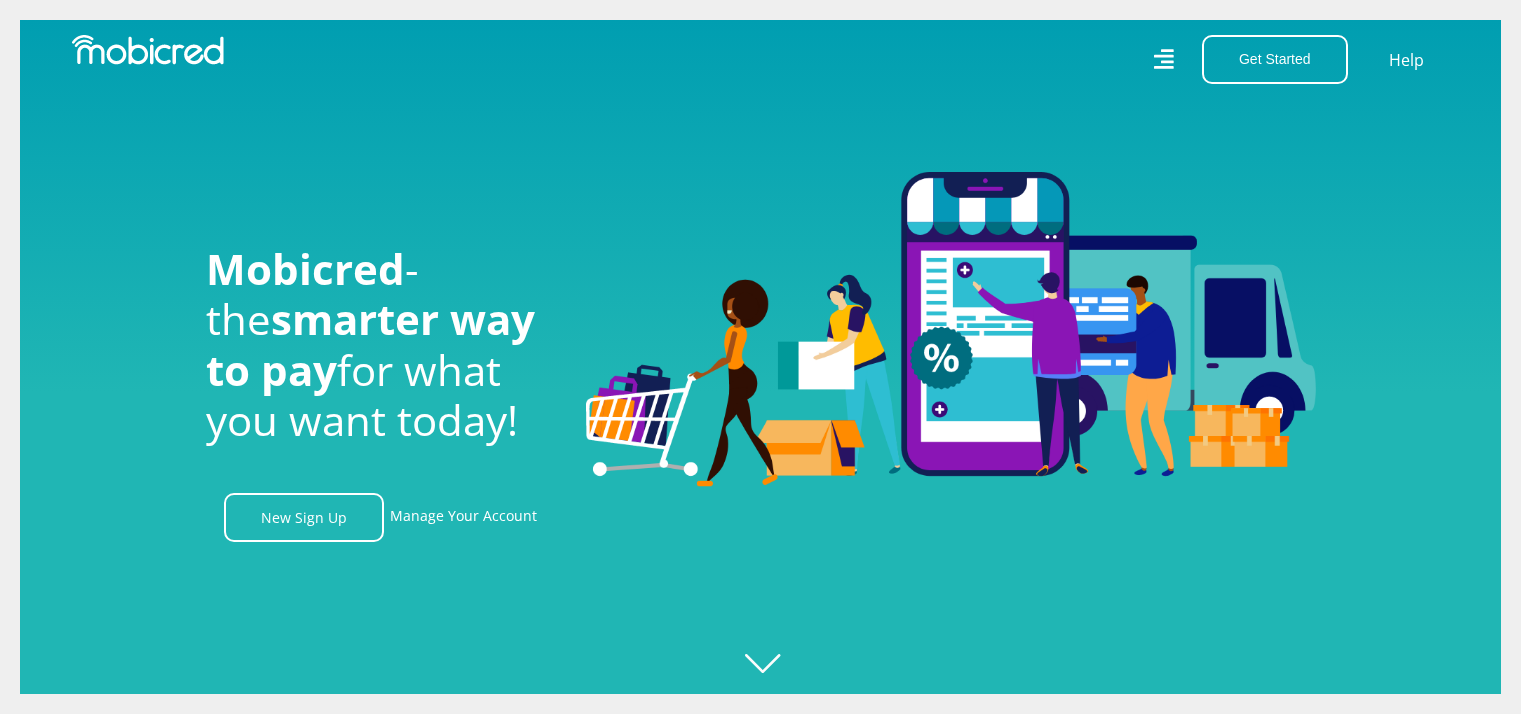 scroll, scrollTop: 0, scrollLeft: 0, axis: both 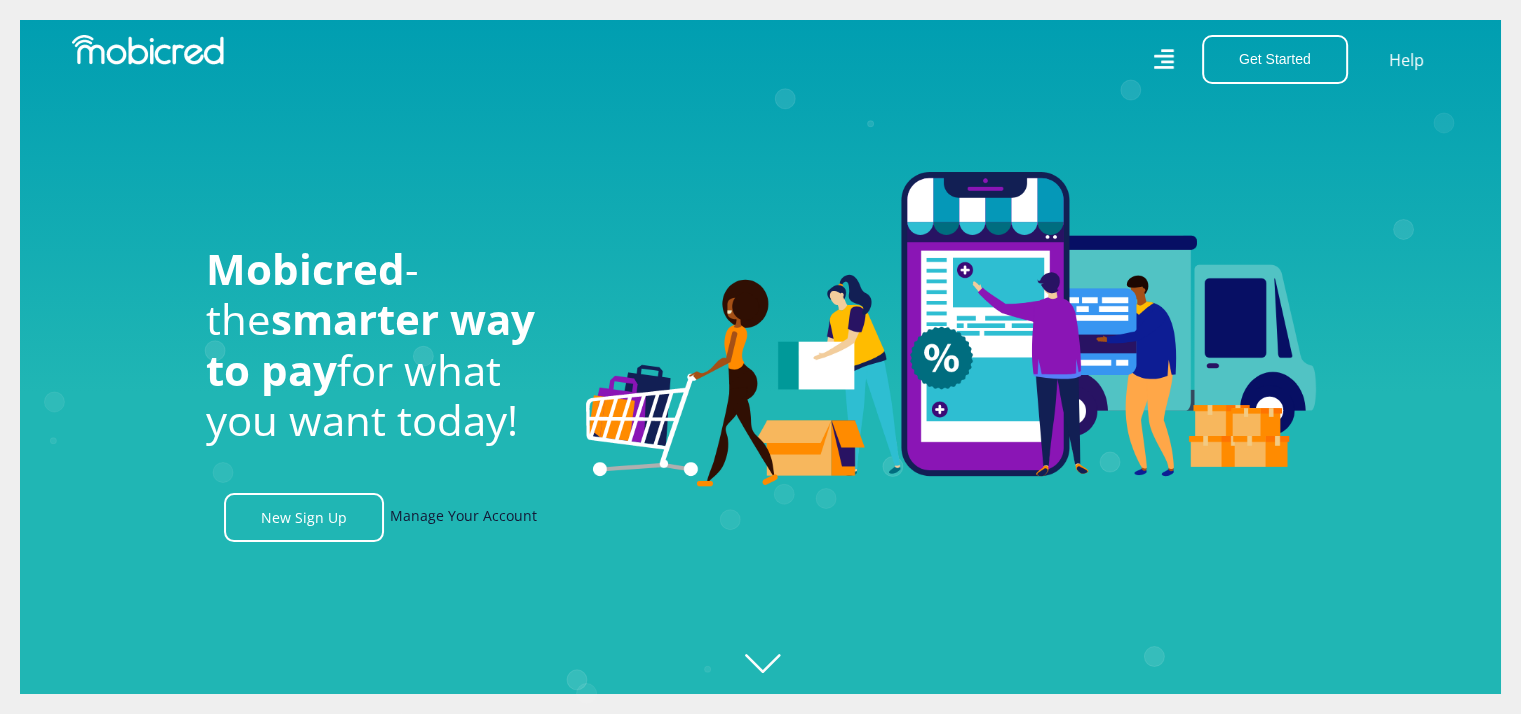 click on "Manage Your Account" at bounding box center [463, 517] 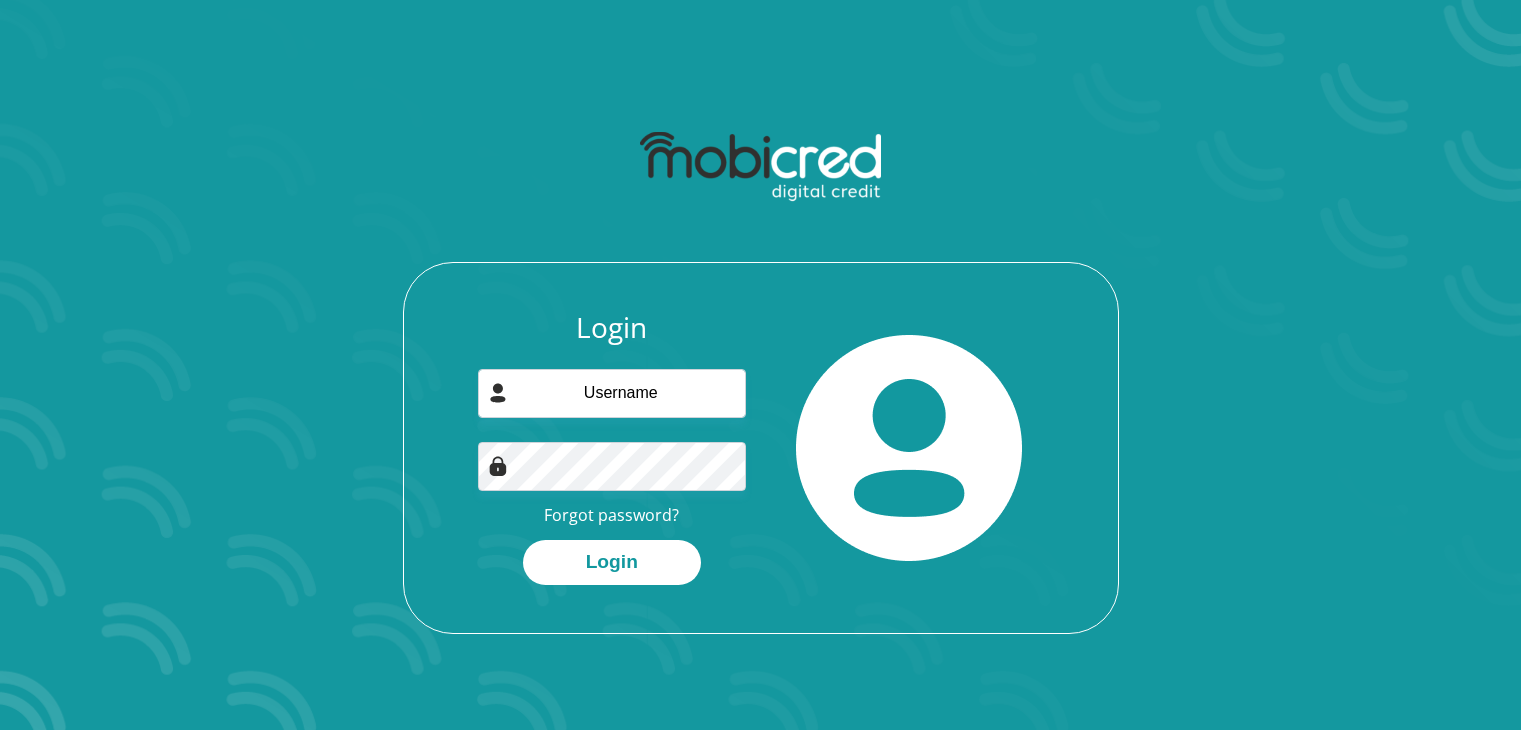 scroll, scrollTop: 0, scrollLeft: 0, axis: both 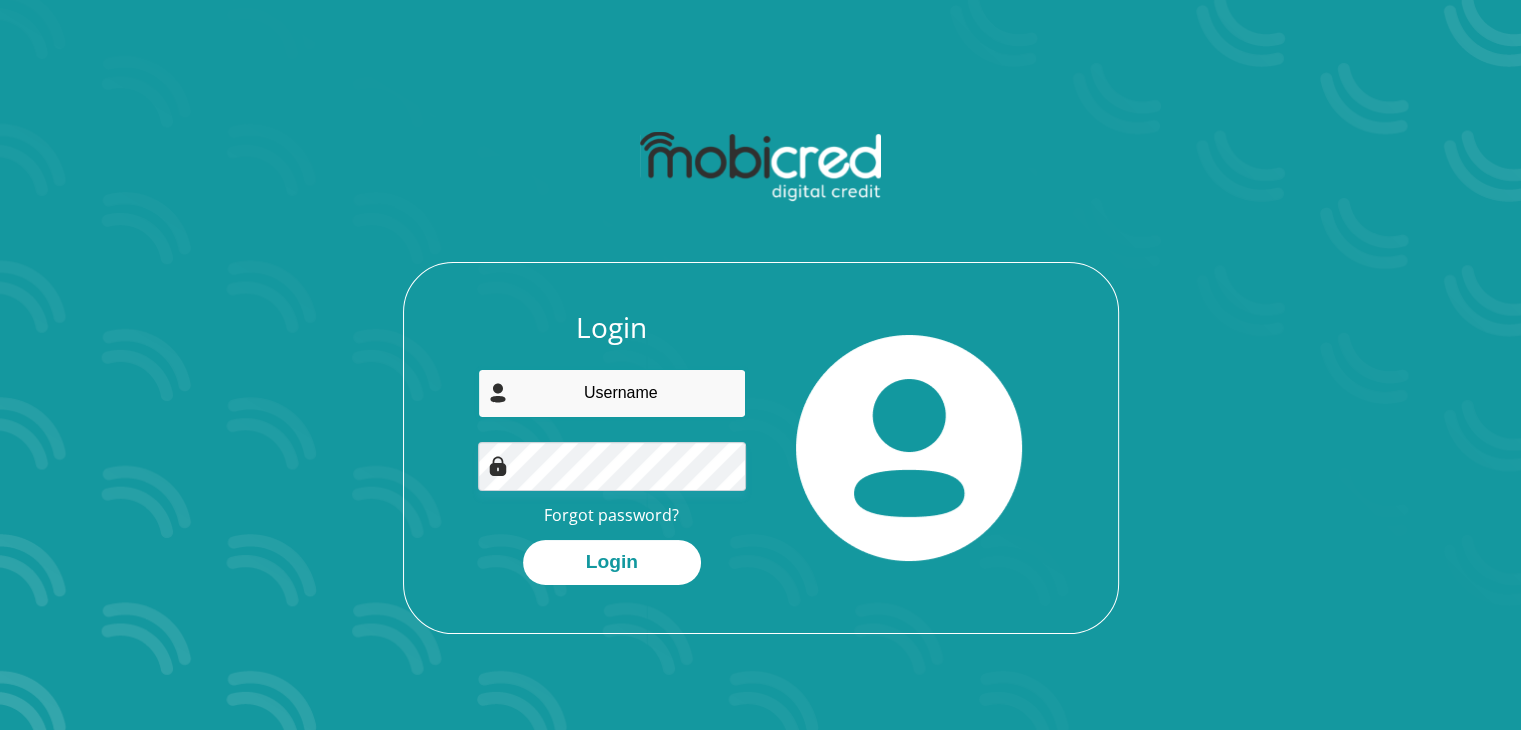 click at bounding box center (612, 393) 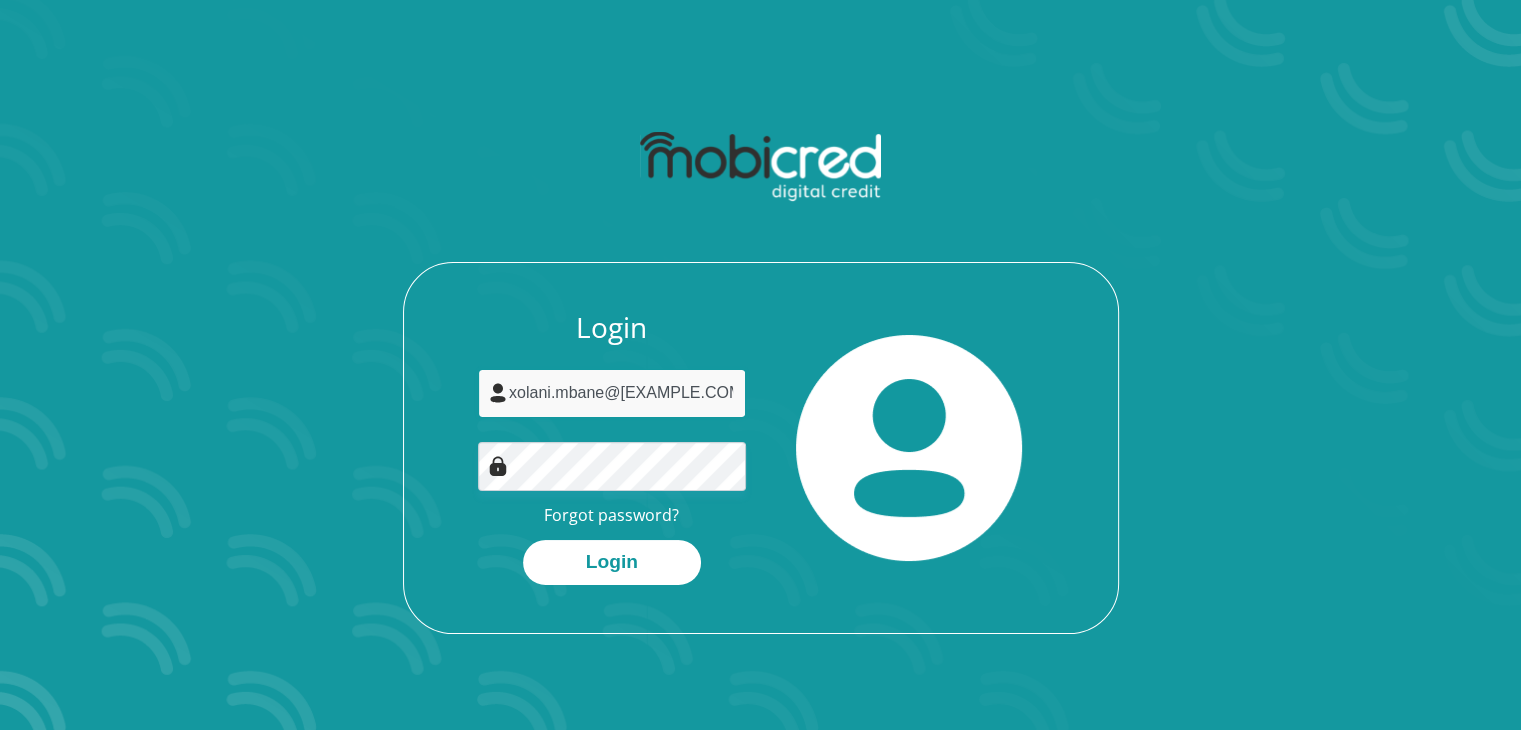 click on "xolani.mbane@capetown.gov.za" at bounding box center (612, 393) 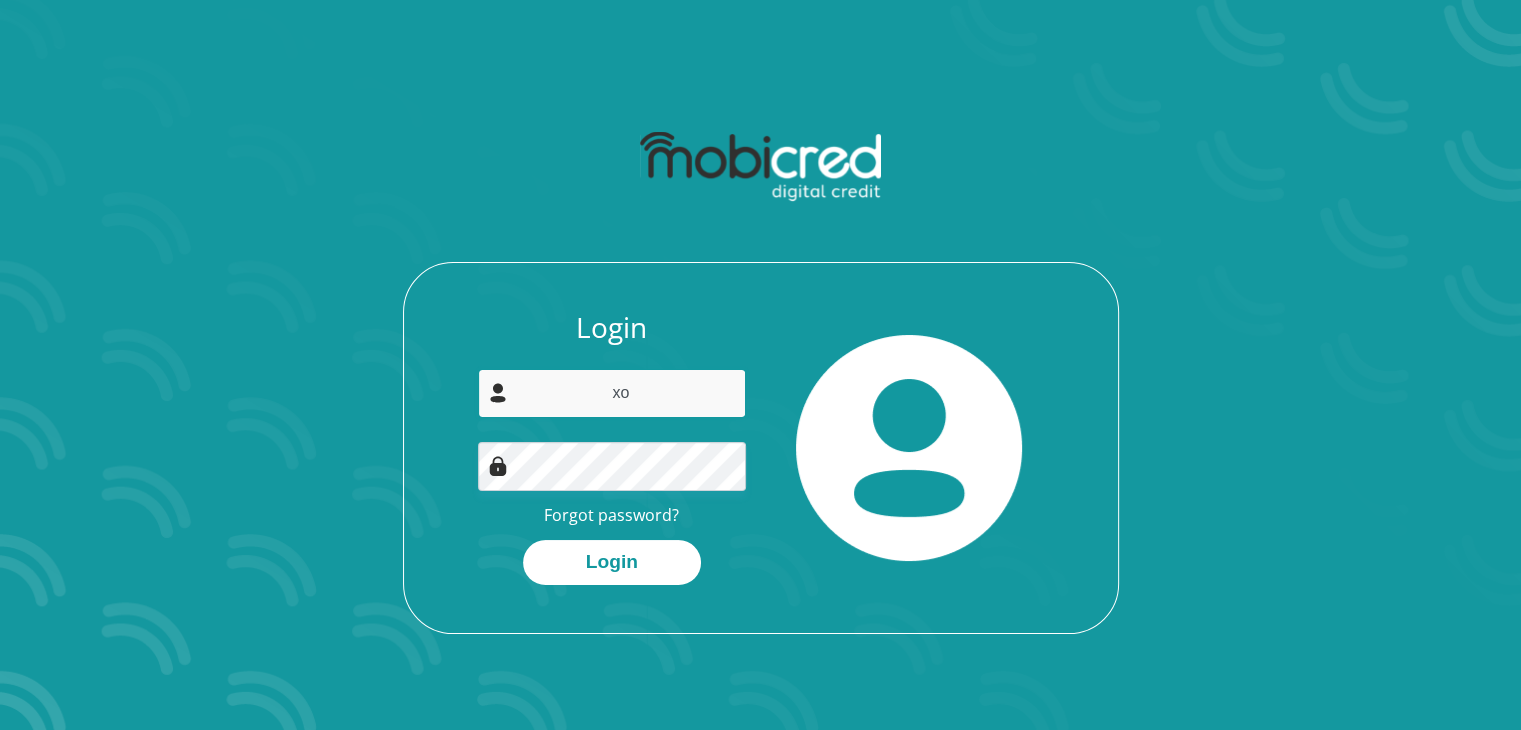 type on "x" 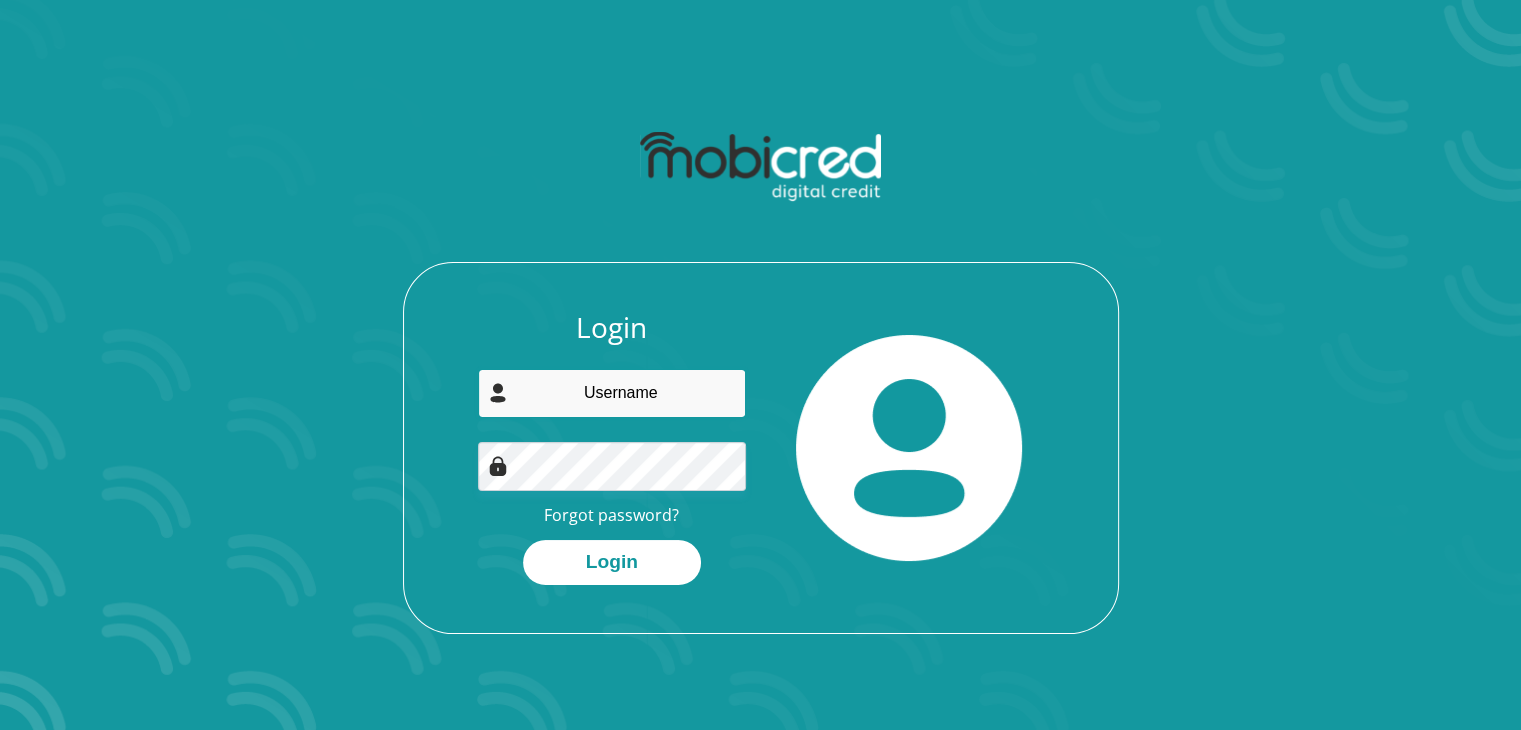 type 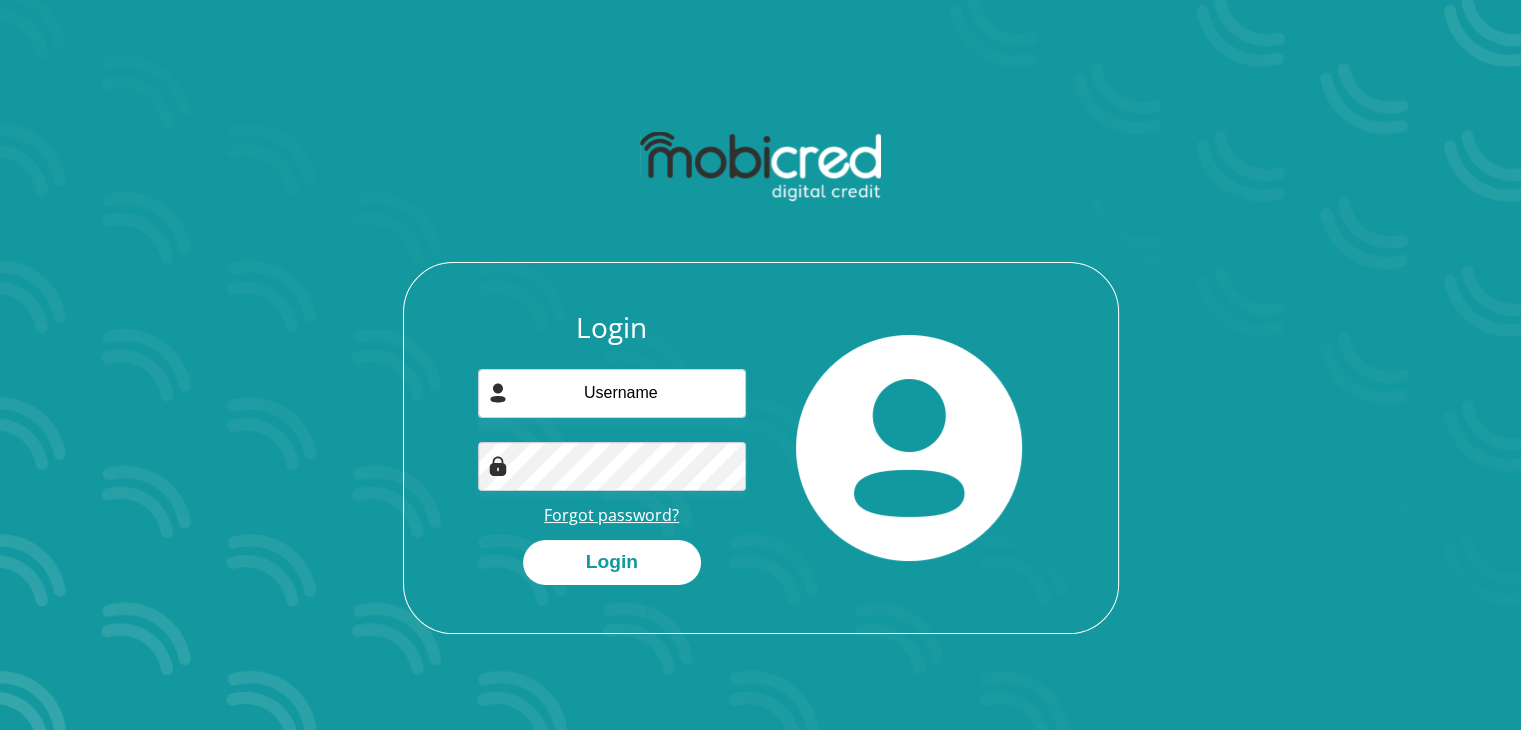 click on "Forgot password?" at bounding box center (611, 515) 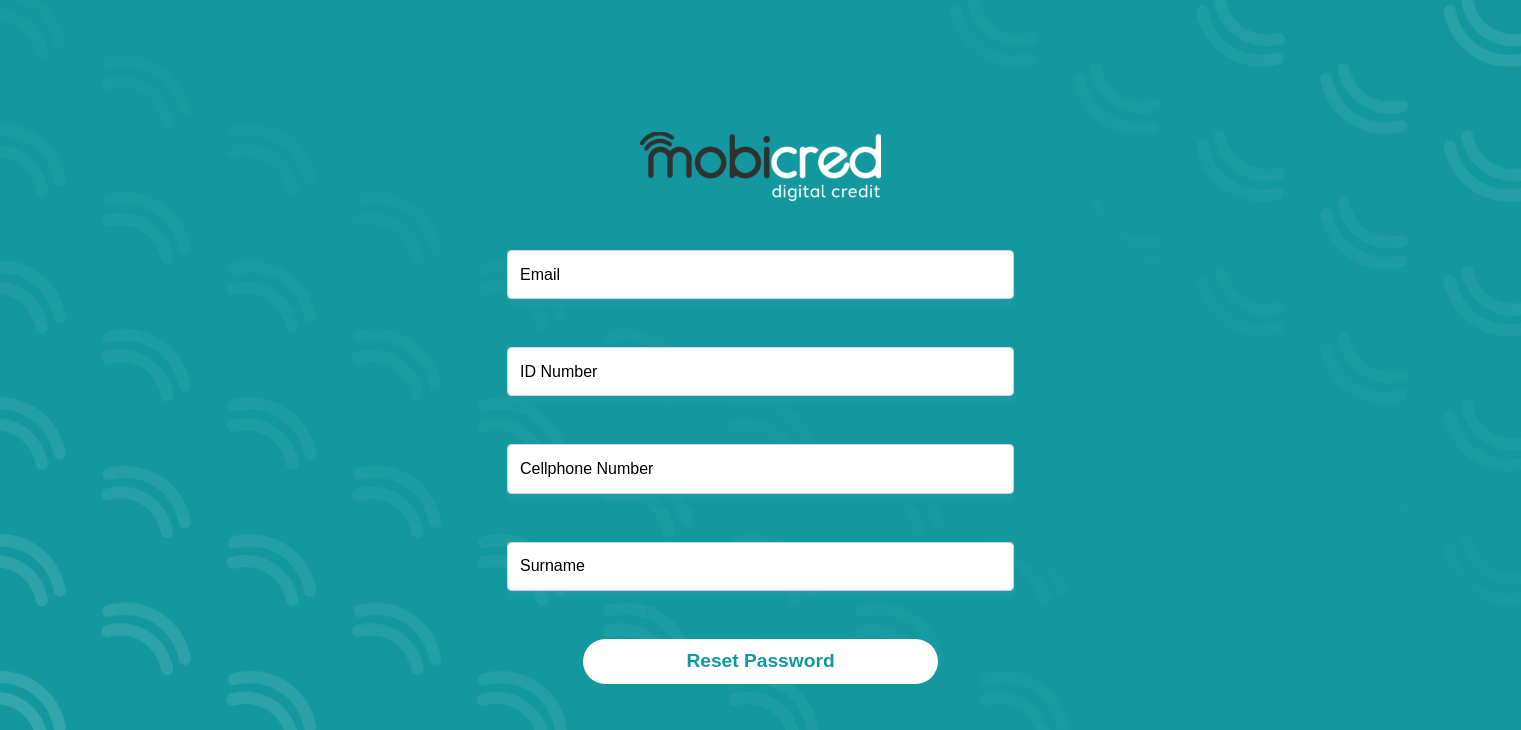 scroll, scrollTop: 0, scrollLeft: 0, axis: both 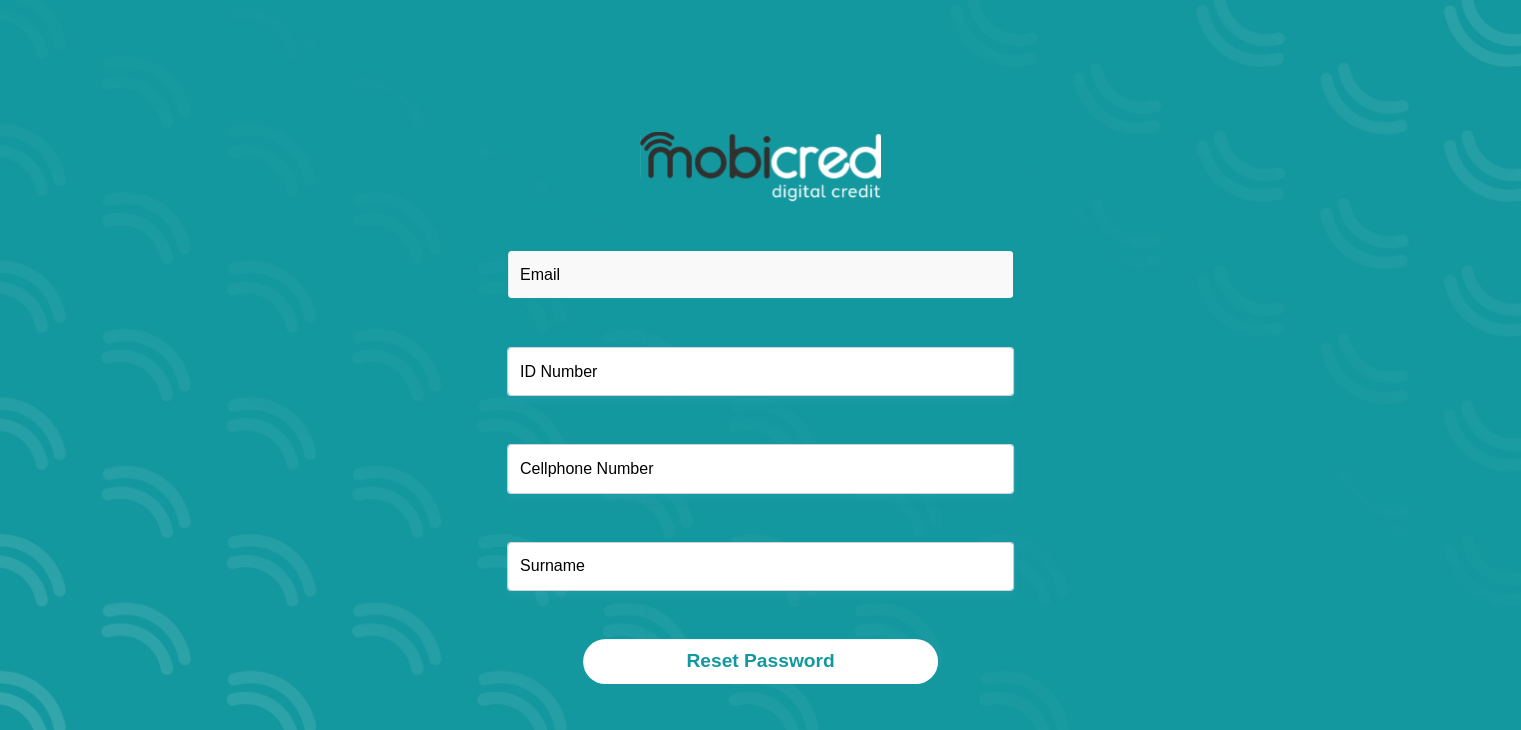 click at bounding box center (760, 274) 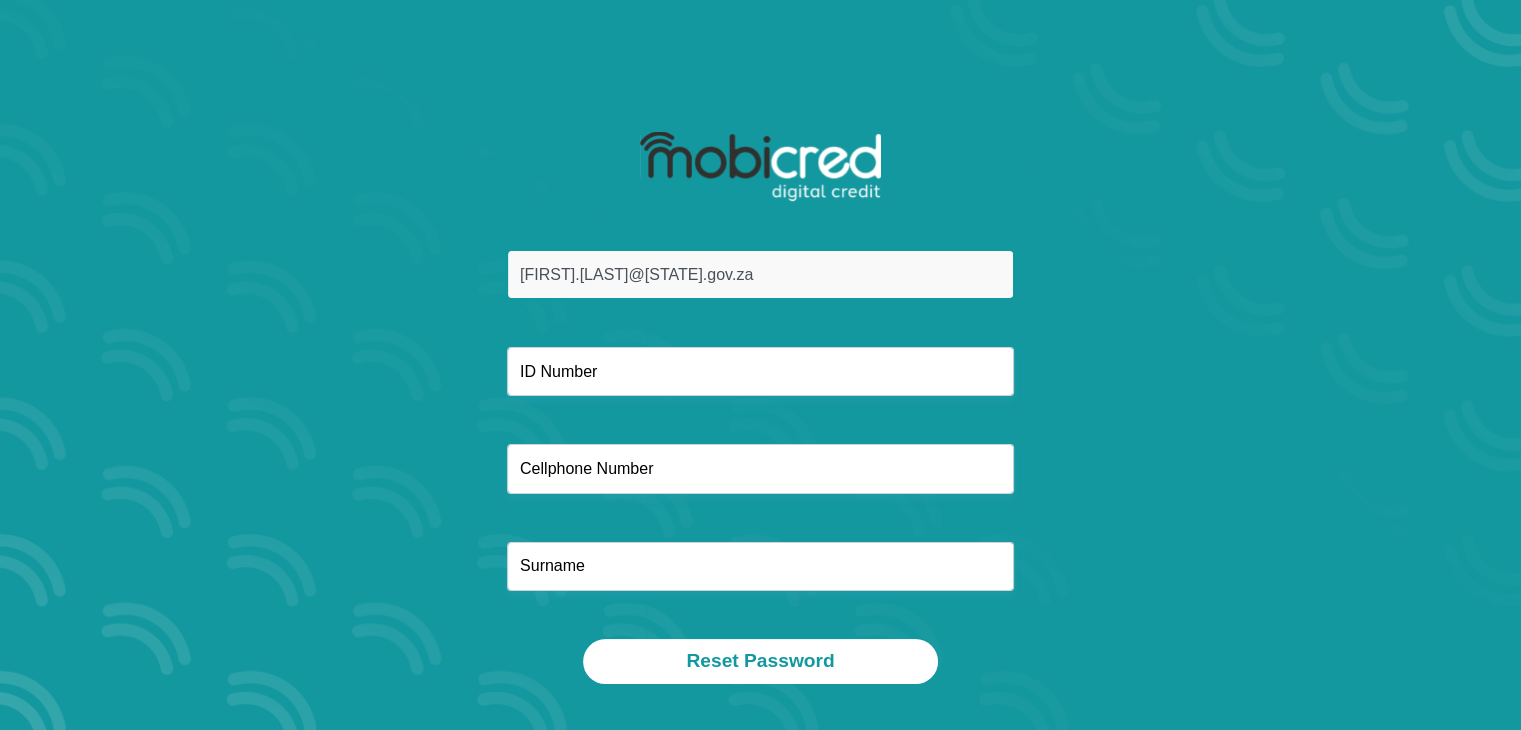 type on "[PHONE]" 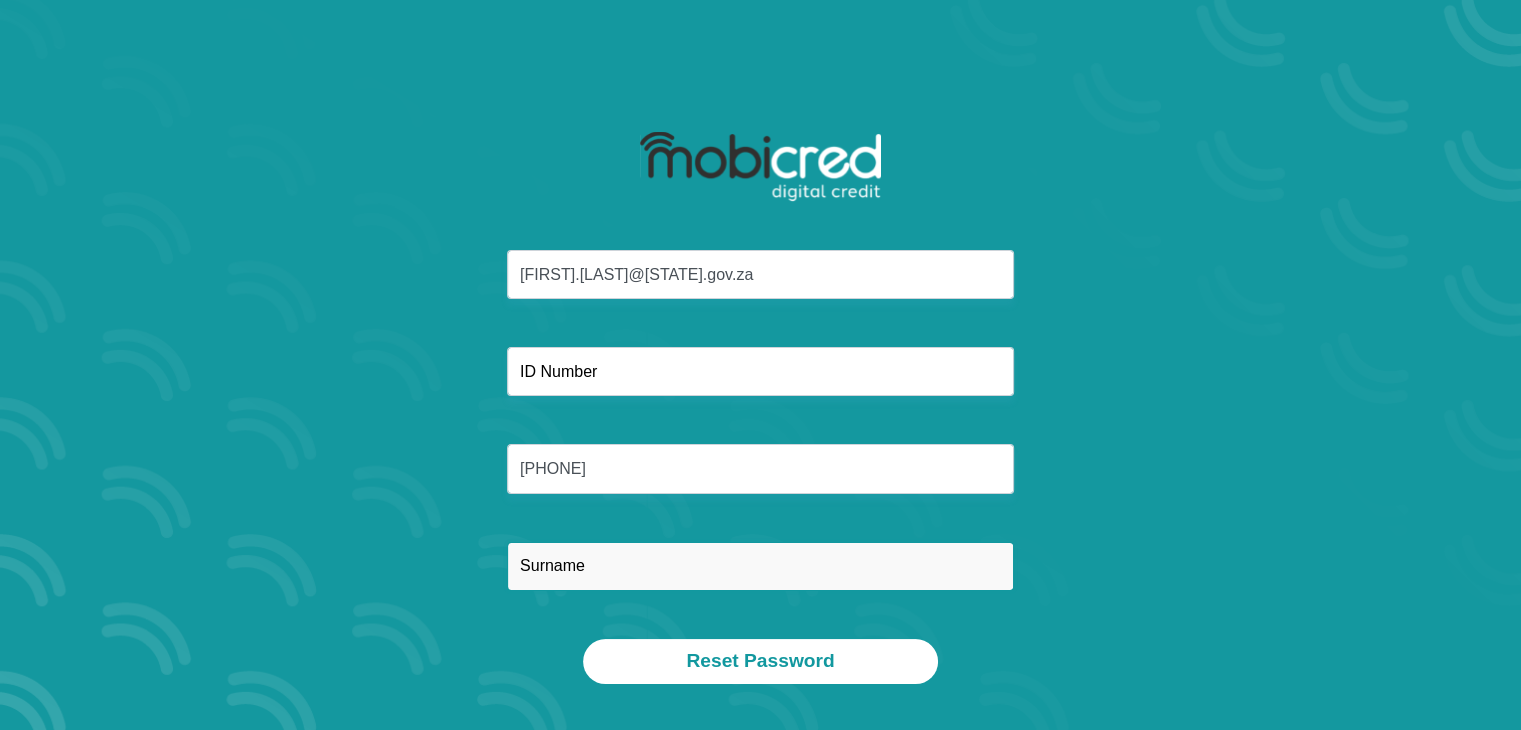 type on "Mbane" 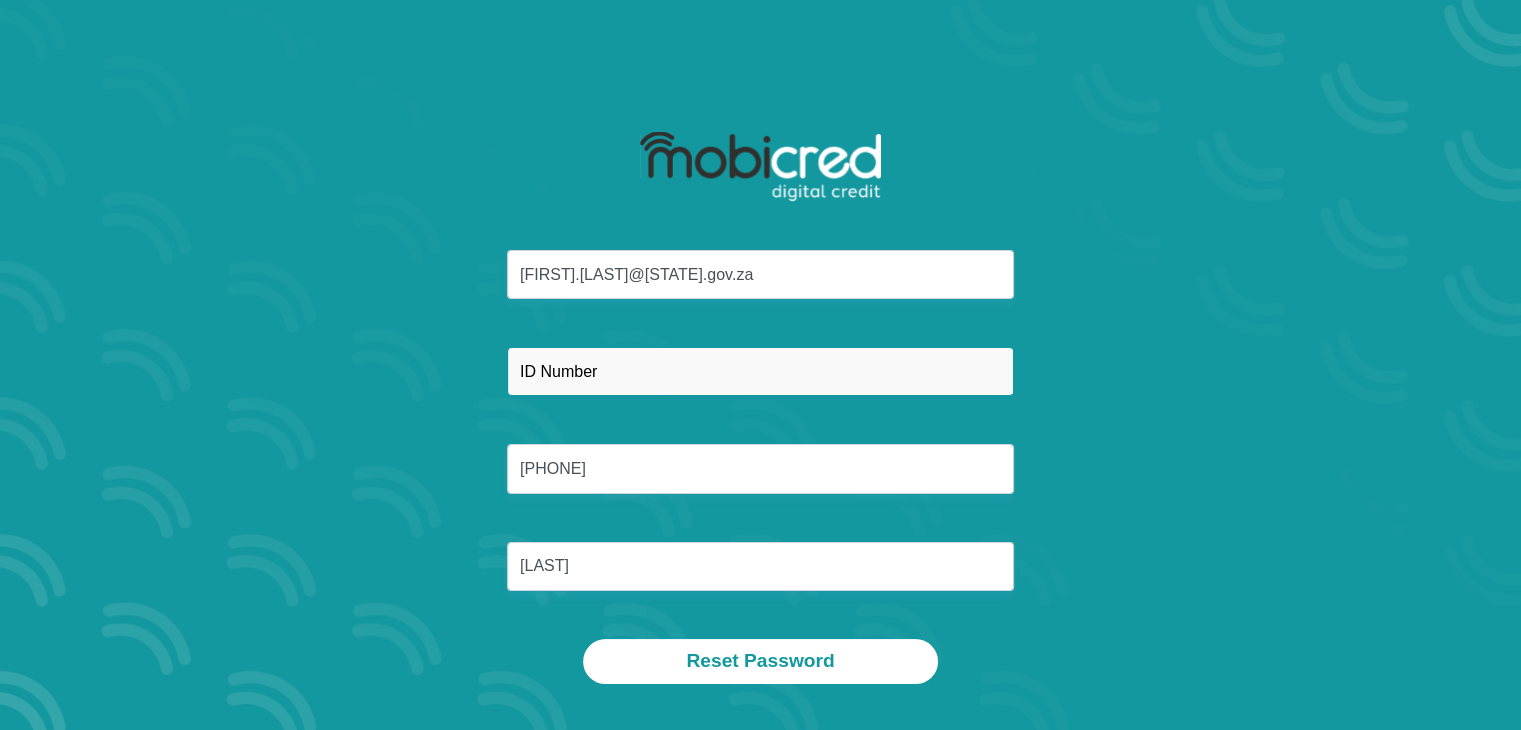 click at bounding box center [760, 371] 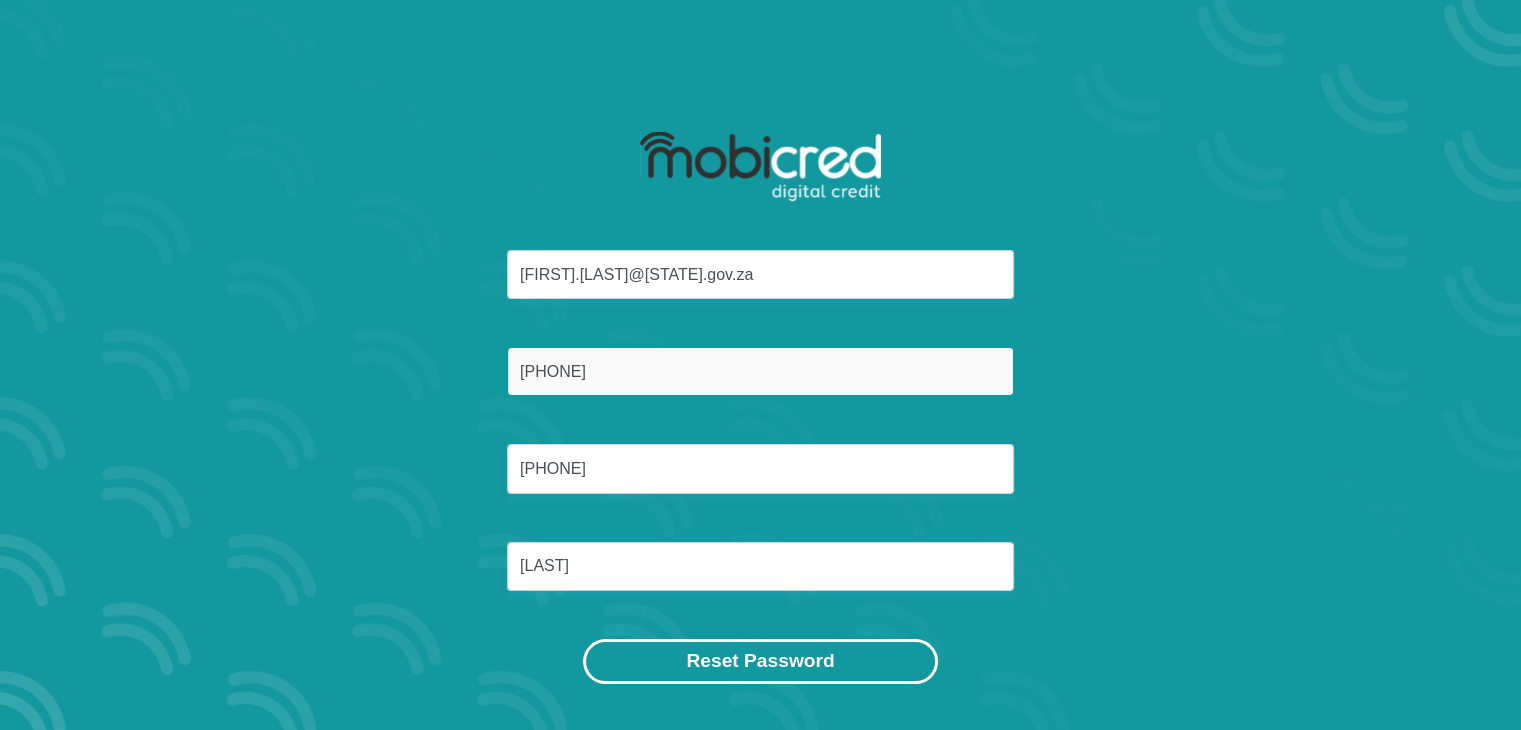 type on "6806175355084" 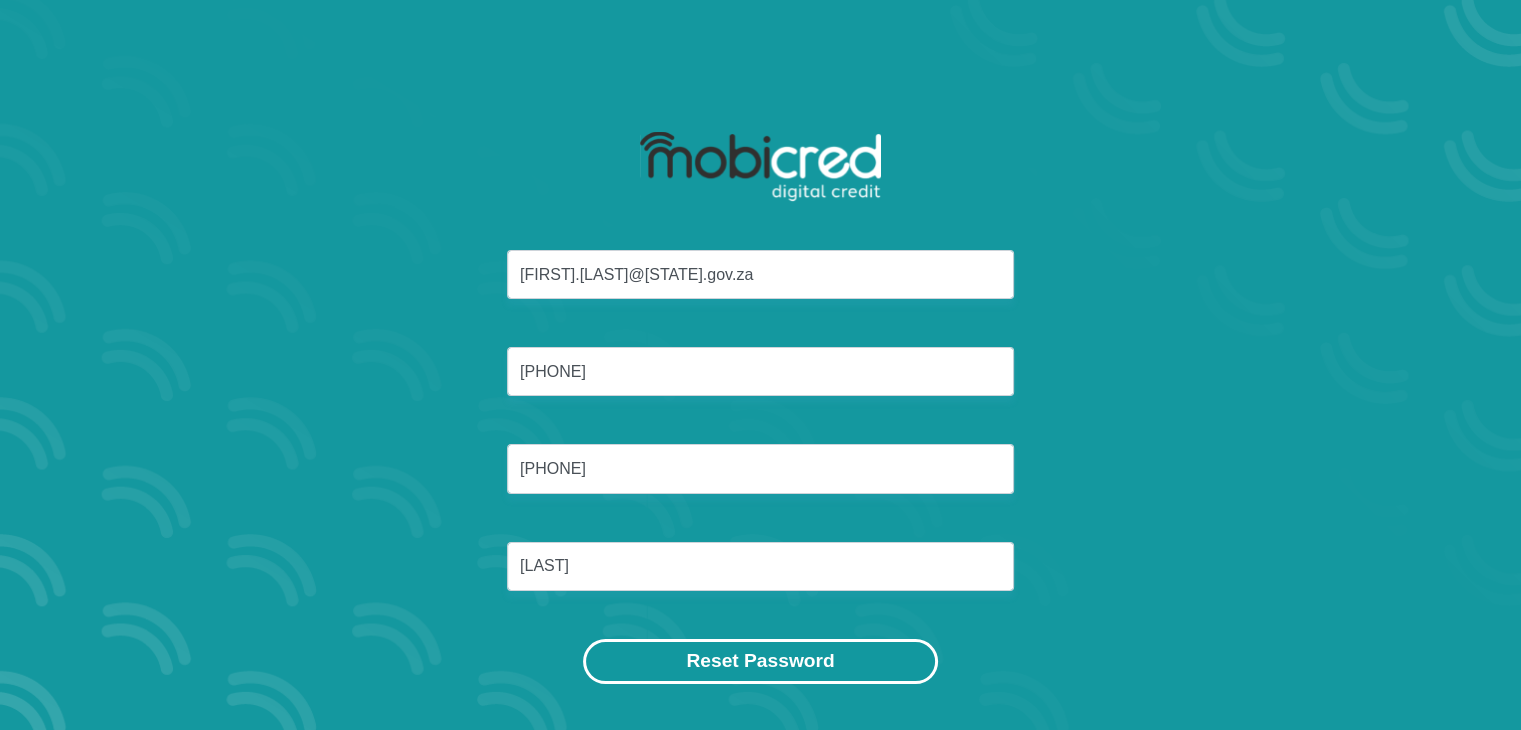 click on "Reset Password" at bounding box center [760, 661] 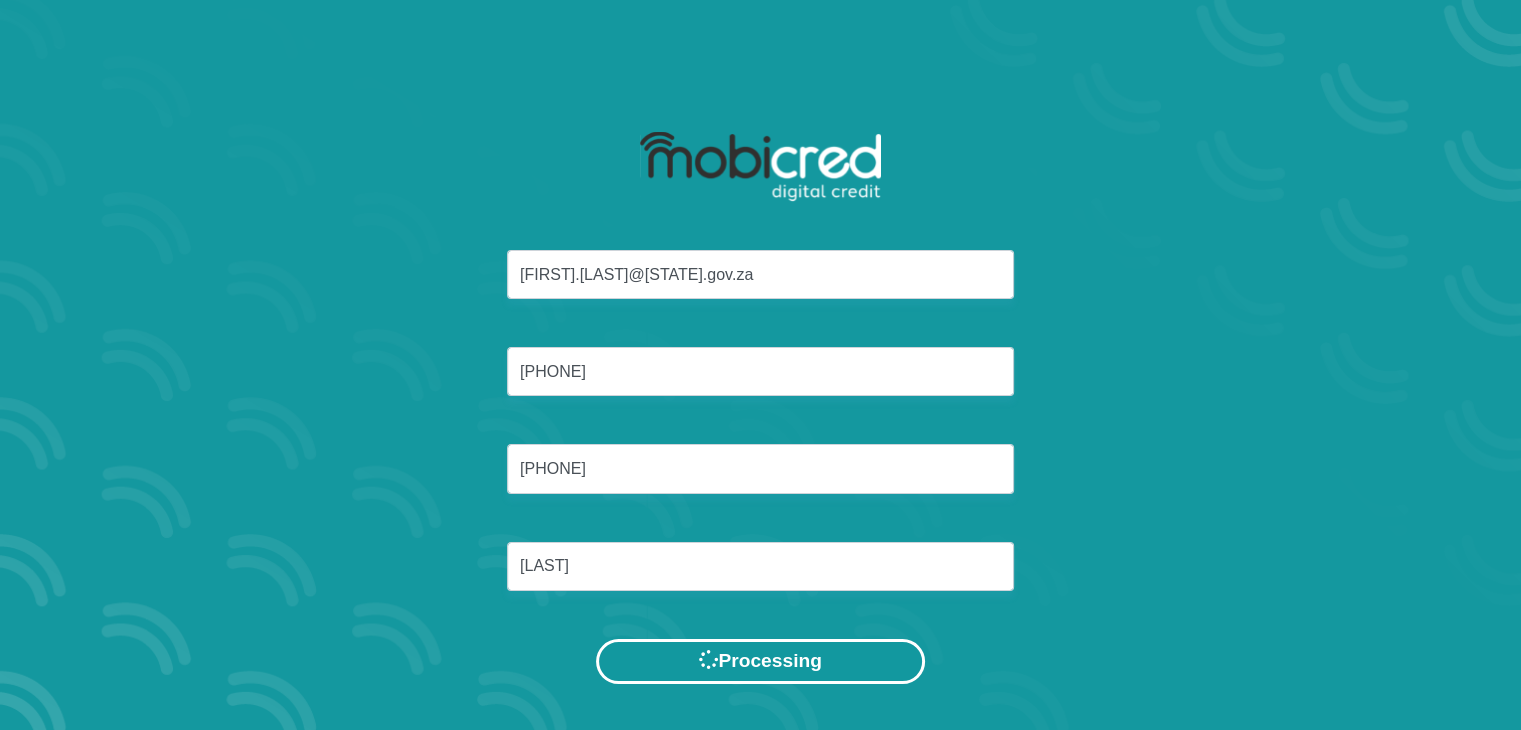 scroll, scrollTop: 0, scrollLeft: 0, axis: both 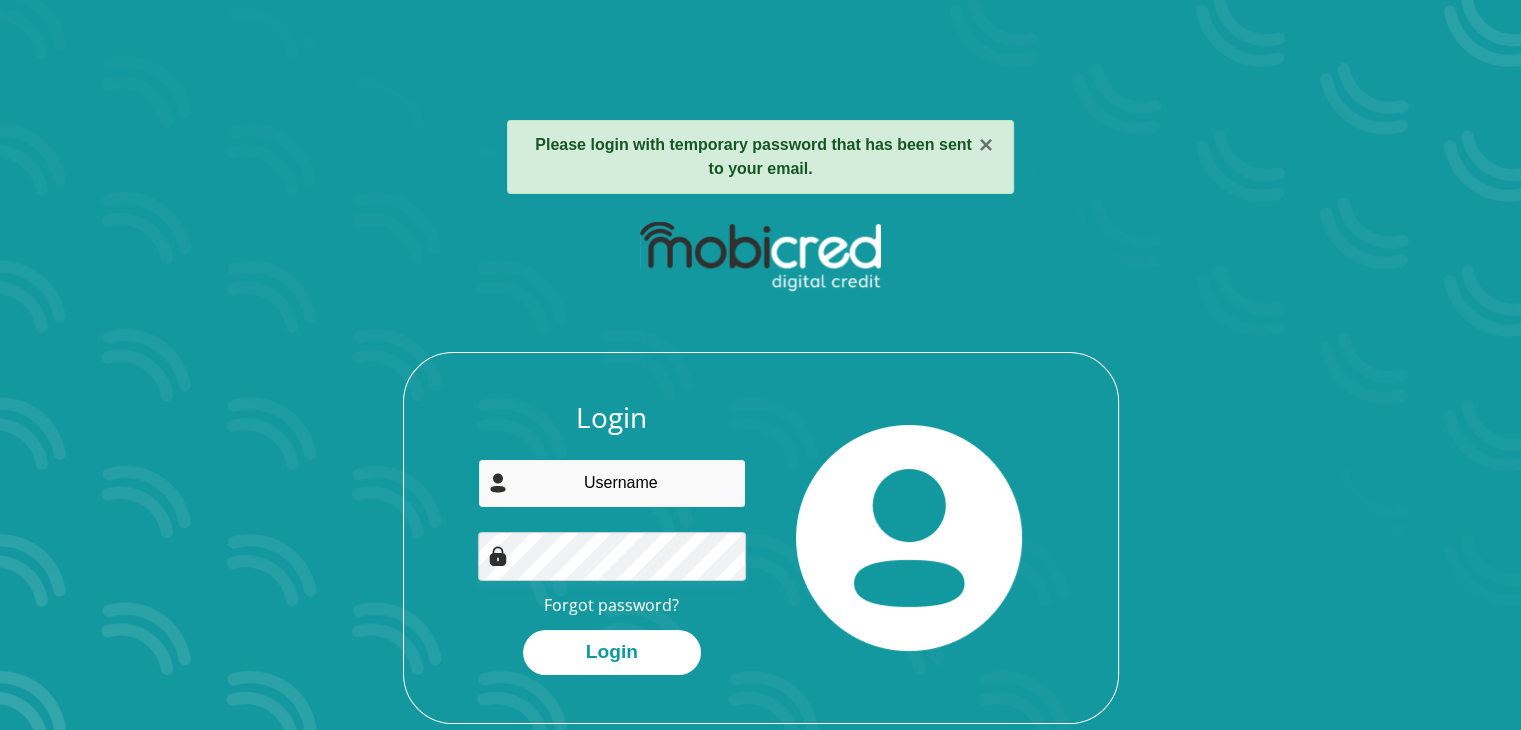 click at bounding box center (612, 483) 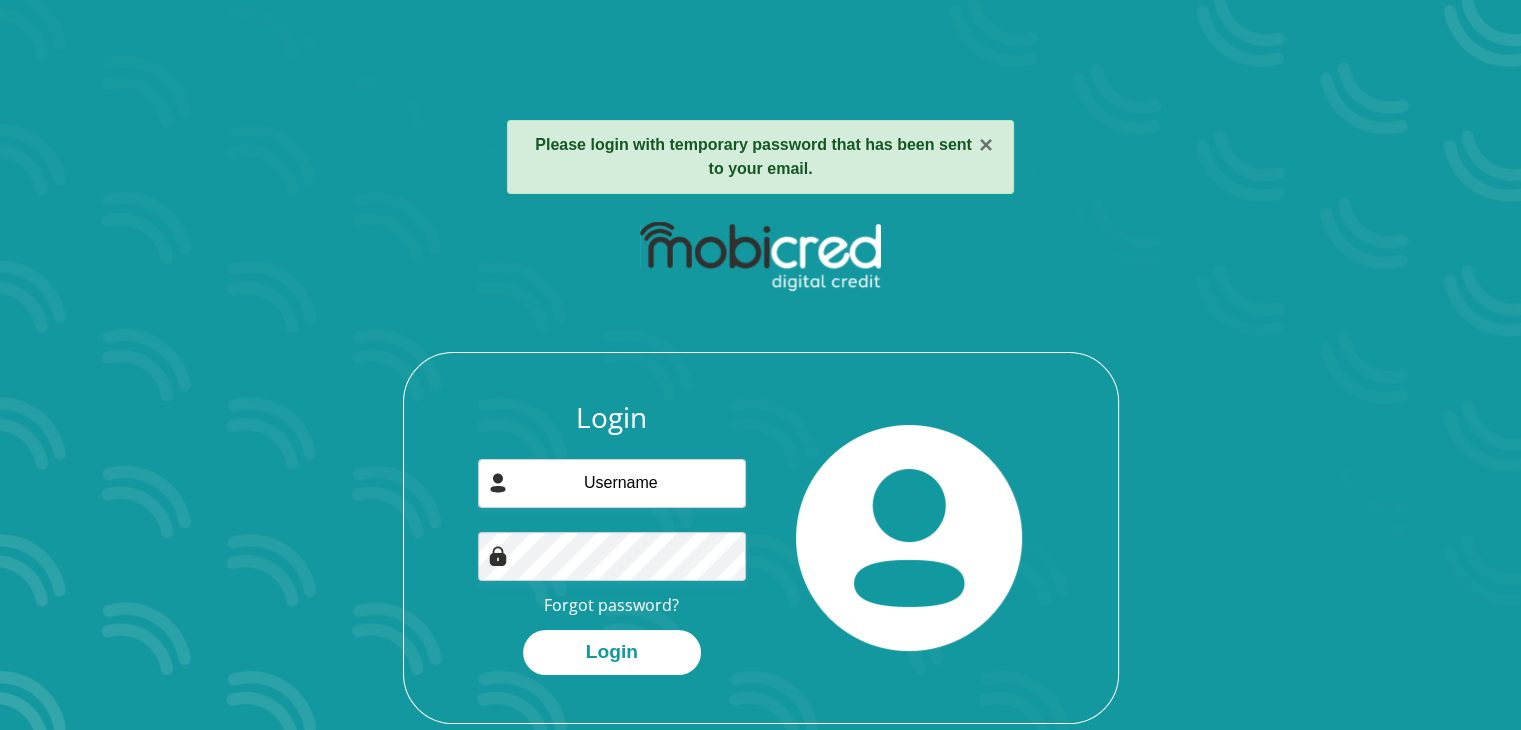 click on "Login
Forgot password?
Login" at bounding box center (612, 538) 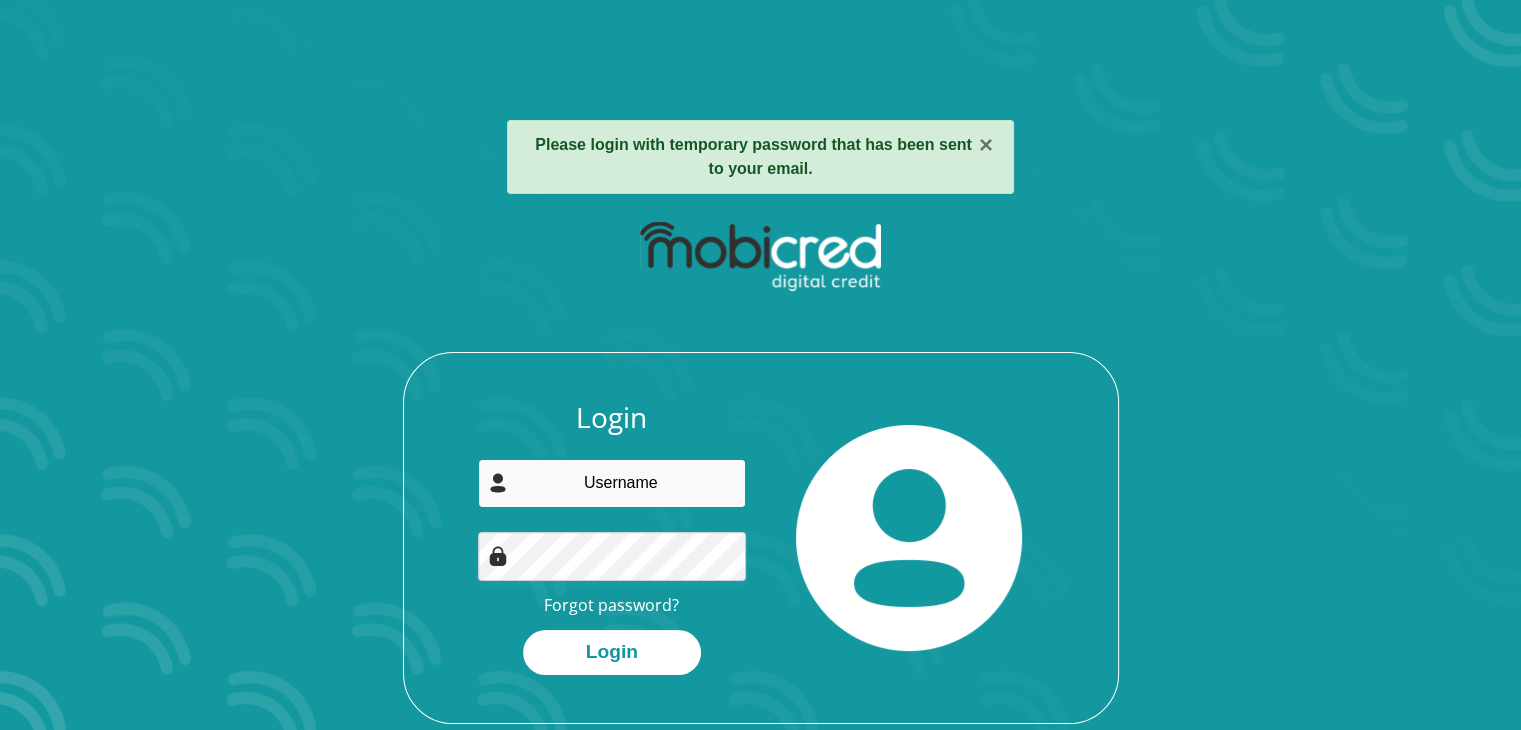 click at bounding box center (612, 483) 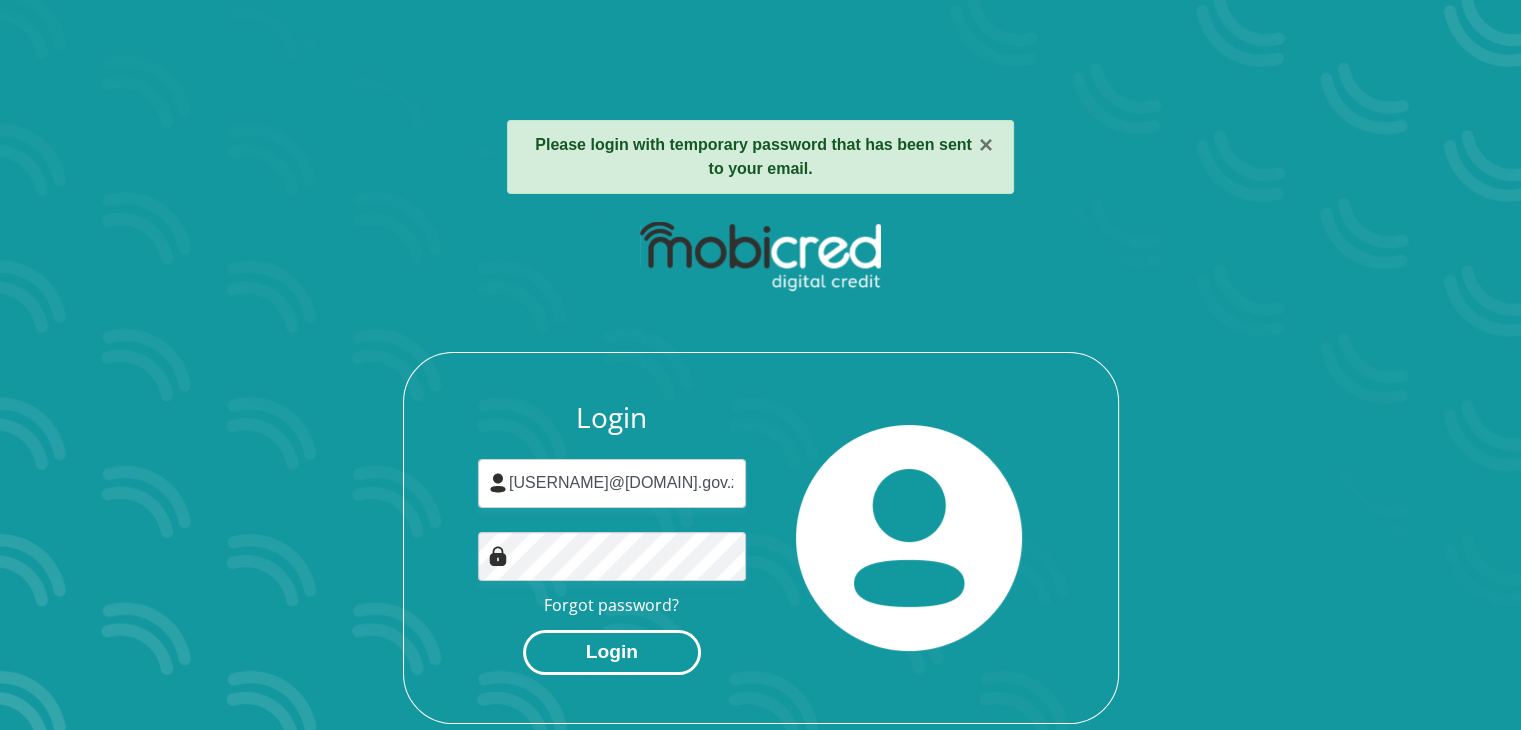 click on "Login" at bounding box center [612, 652] 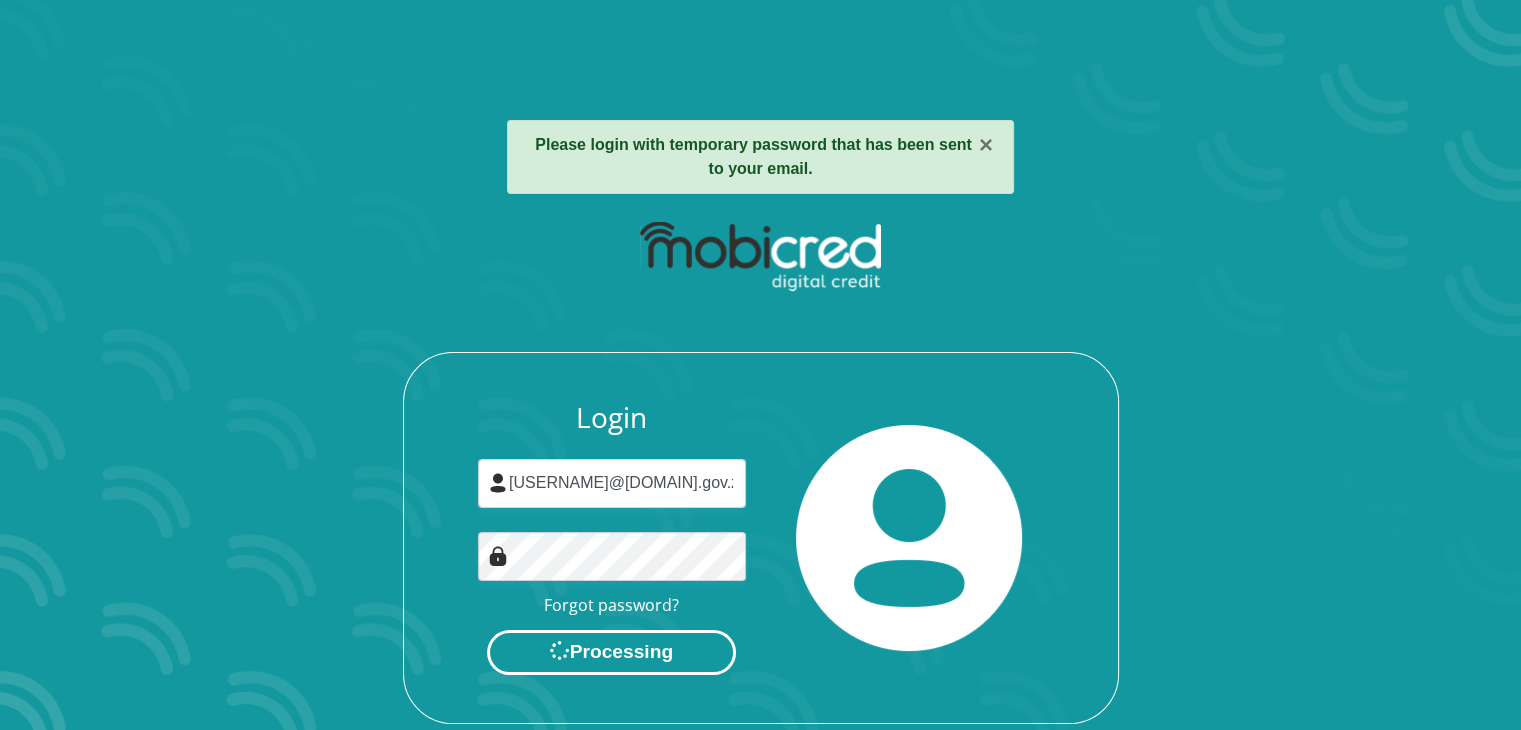 scroll, scrollTop: 0, scrollLeft: 0, axis: both 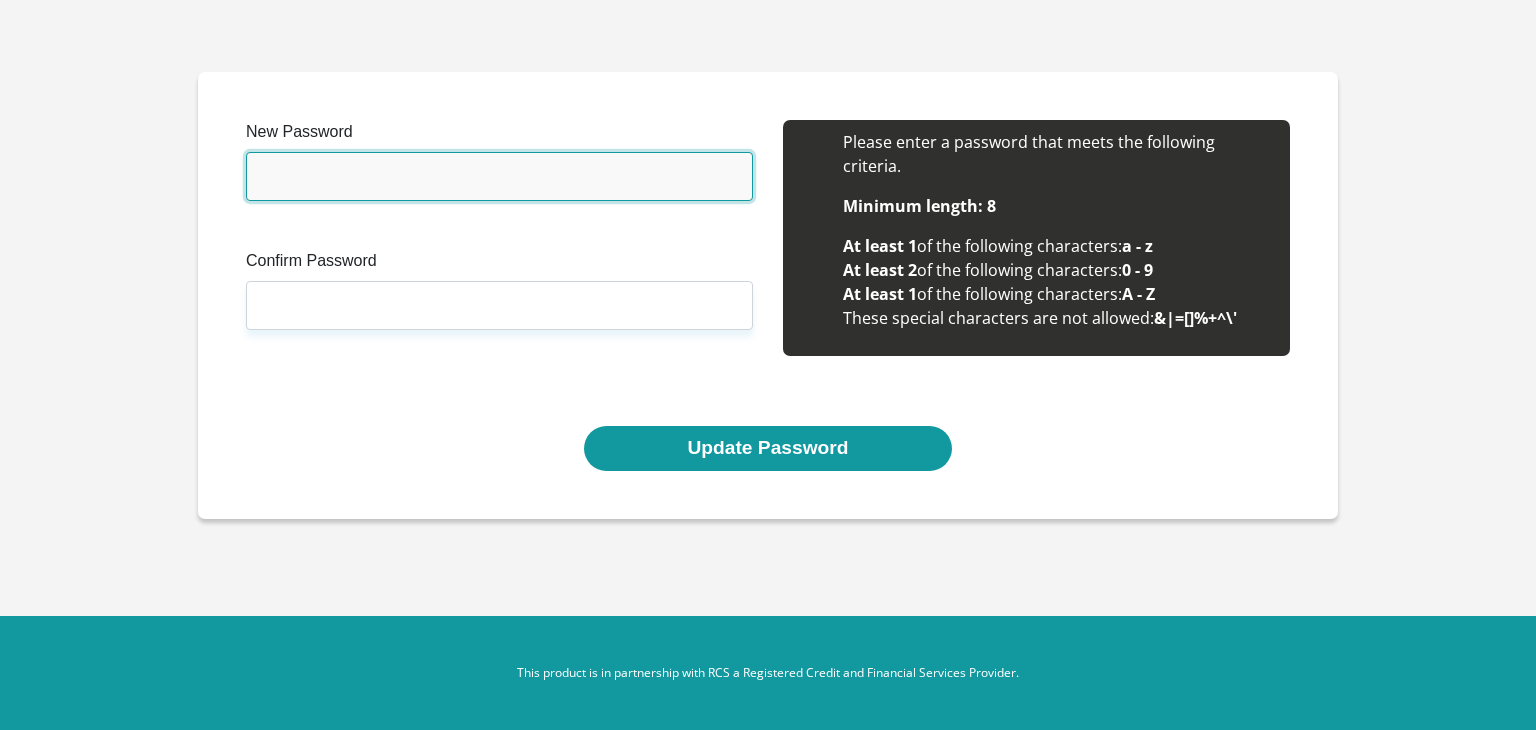 click on "New Password" at bounding box center (499, 176) 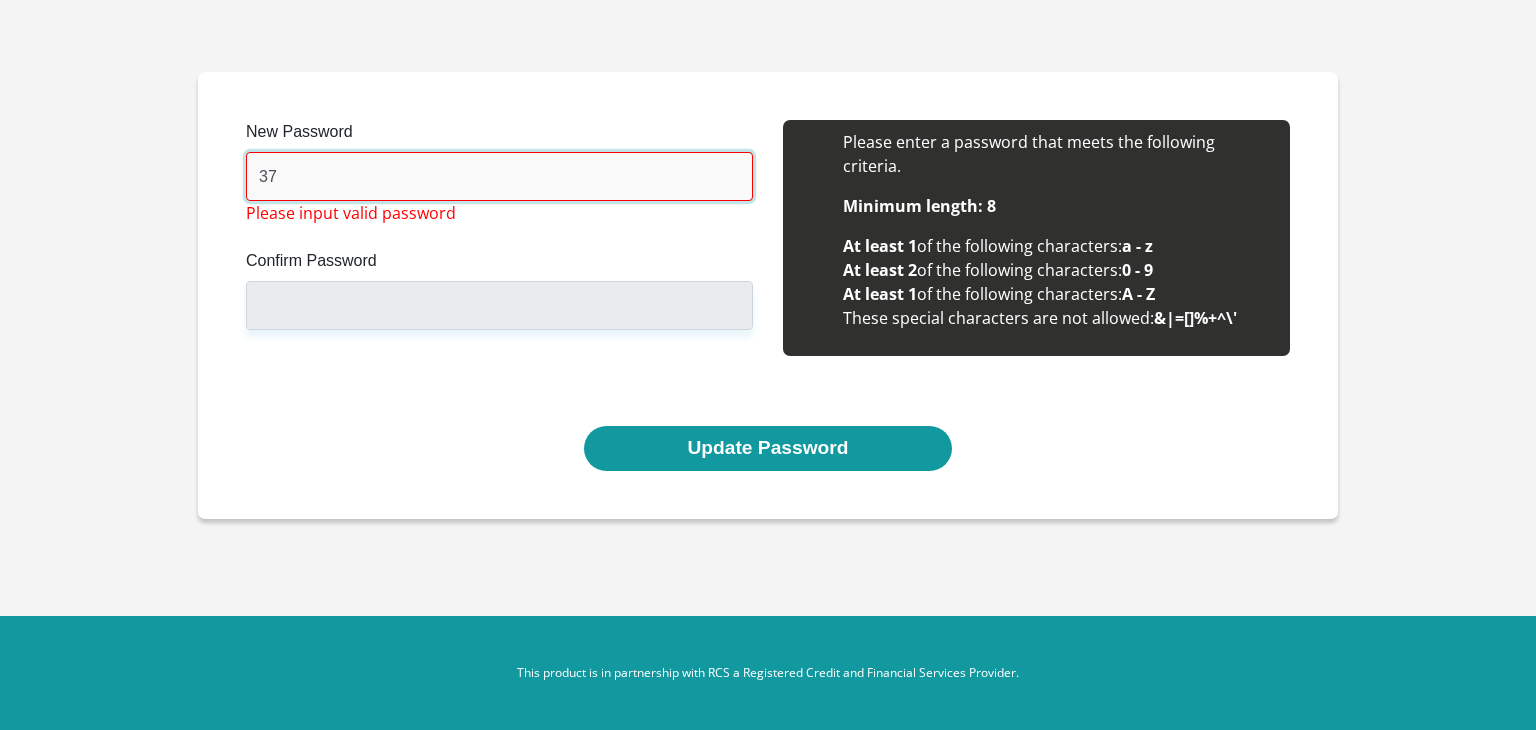 type on "3" 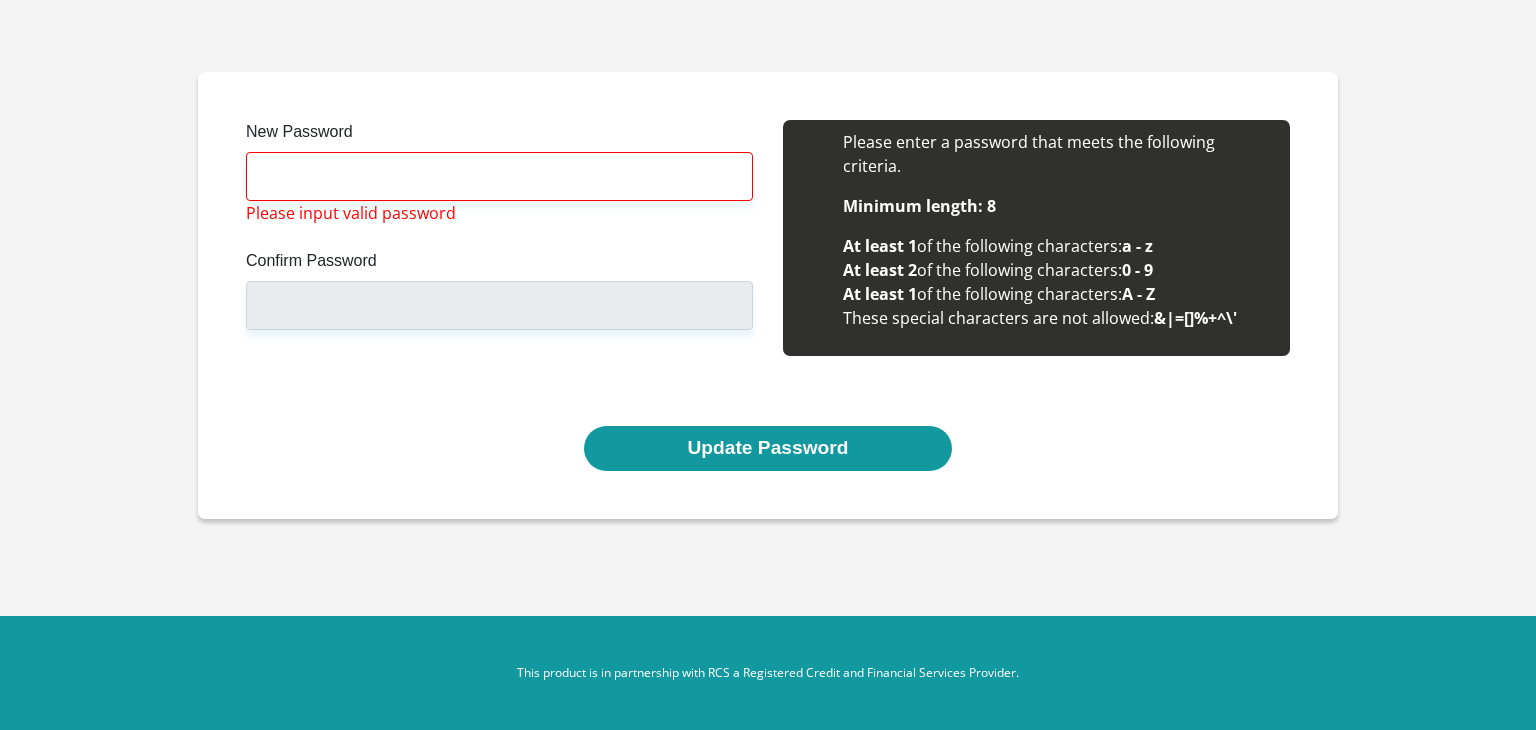 click on "New Password" at bounding box center (499, 136) 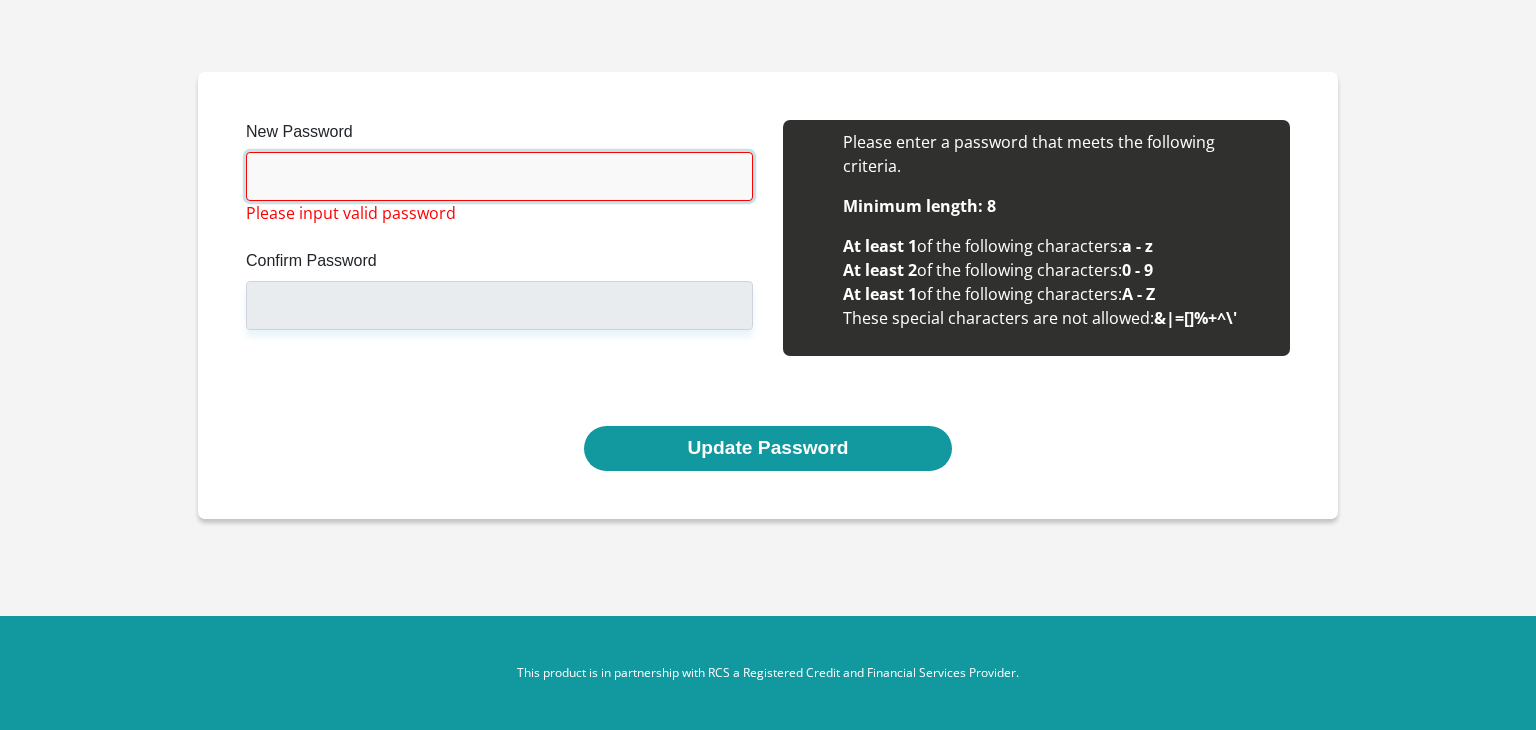 click on "New Password" at bounding box center [499, 176] 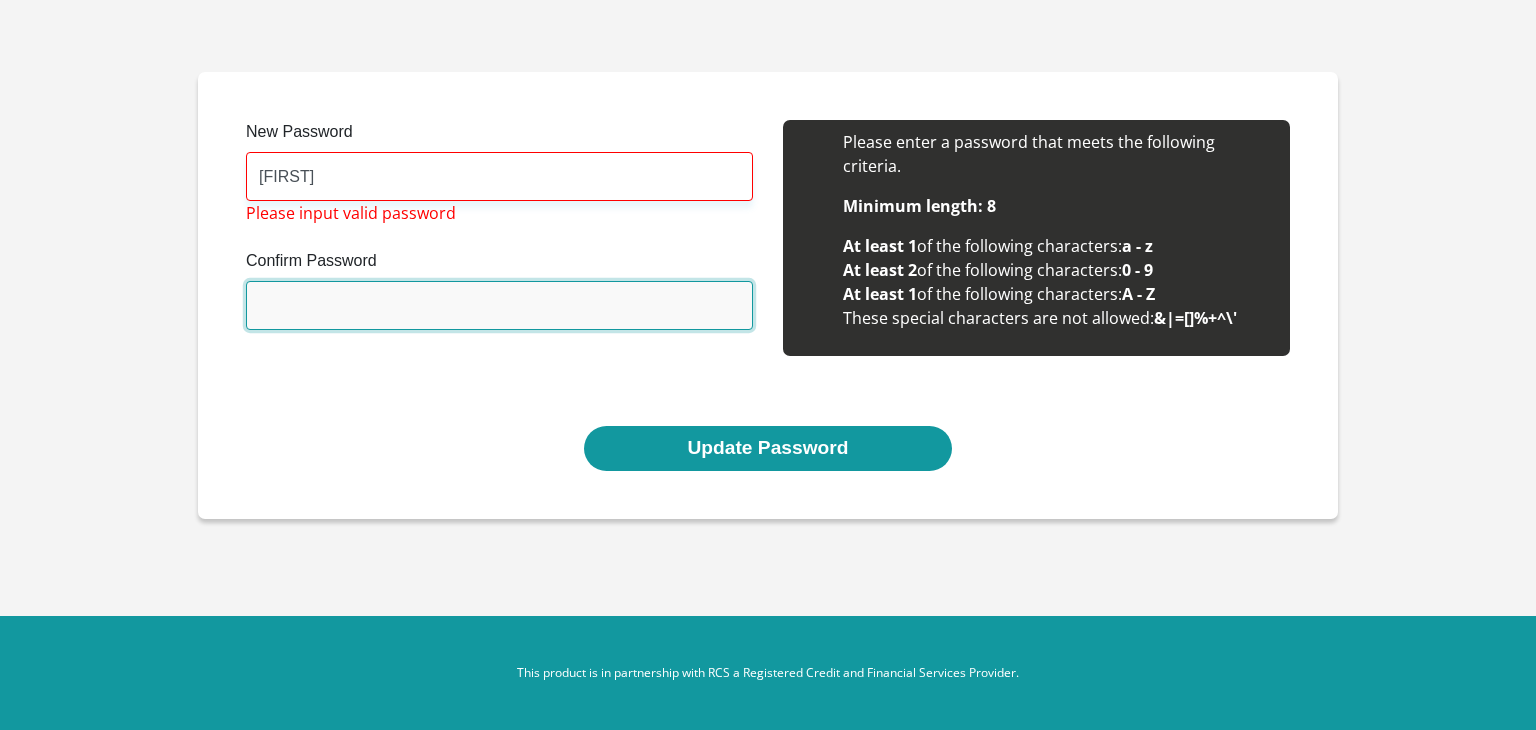 click on "Confirm Password" at bounding box center (499, 305) 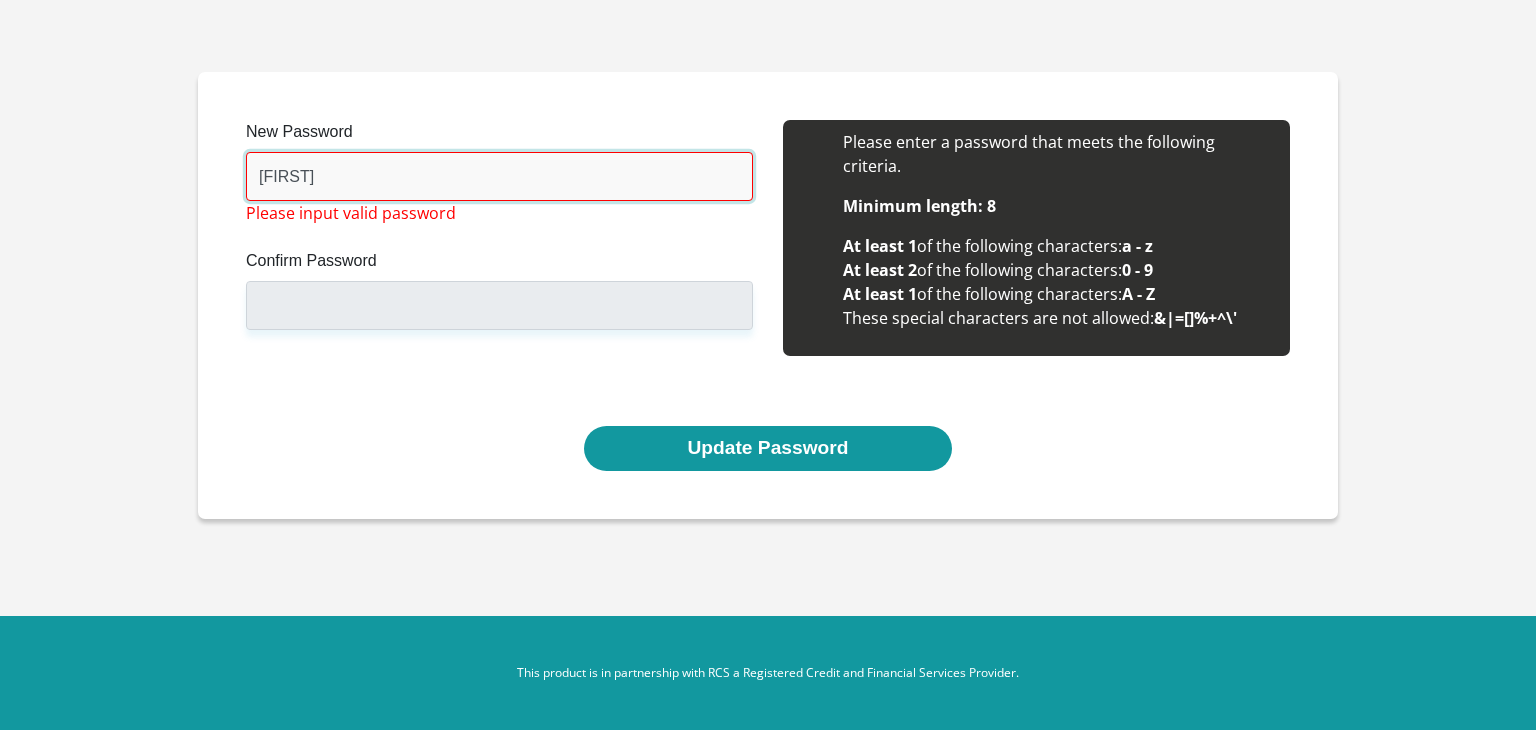 click on "[FIRST]" at bounding box center (499, 176) 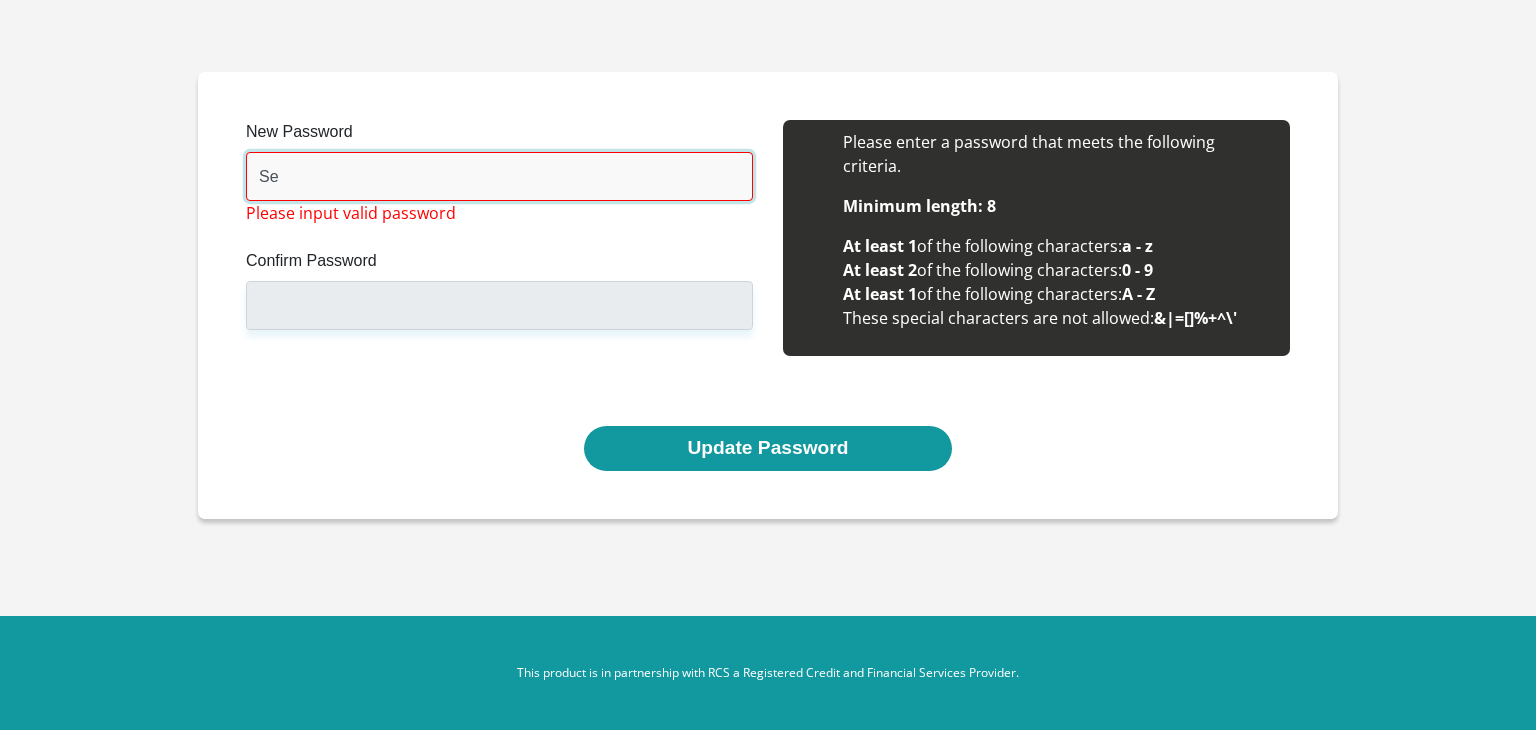 type on "S" 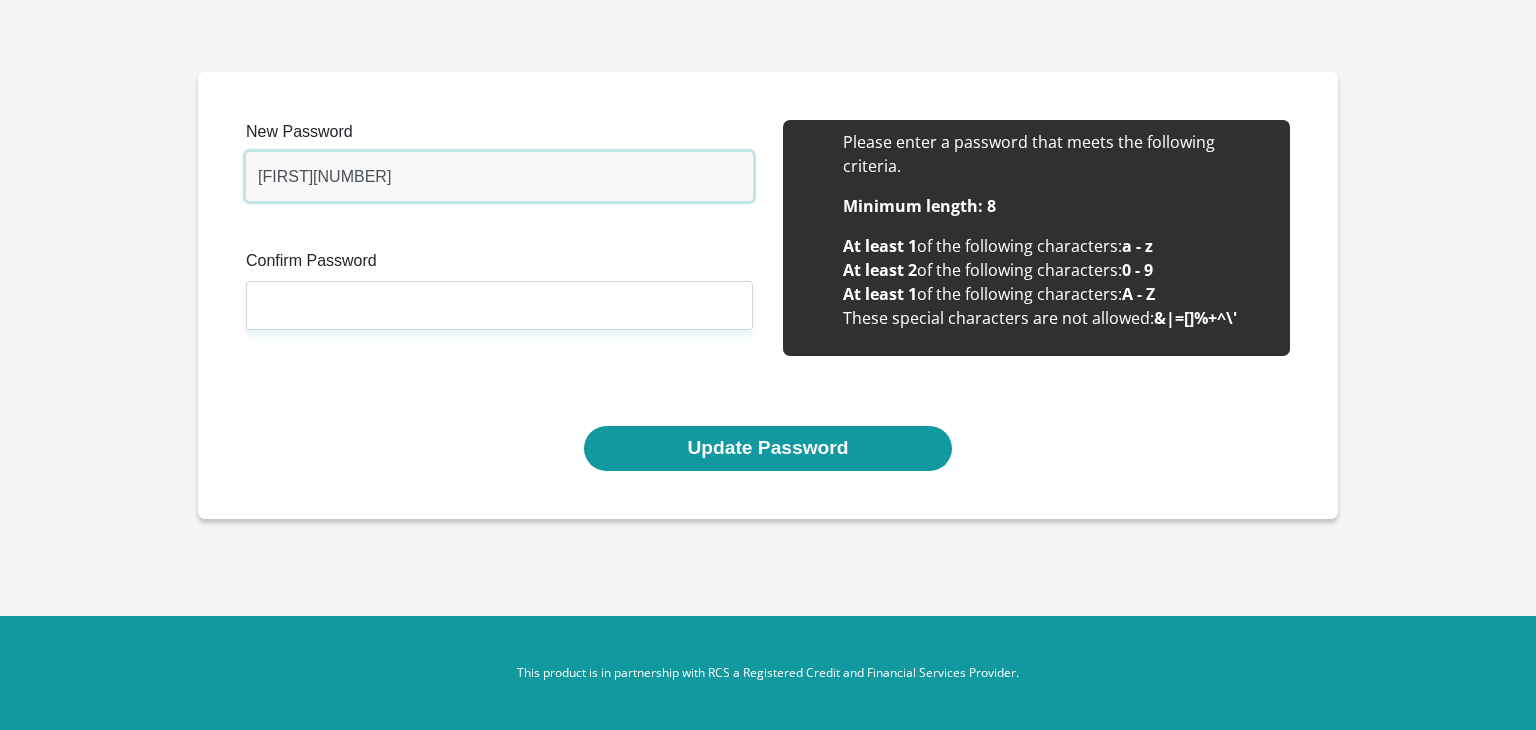 type on "[FIRST][NUMBER]" 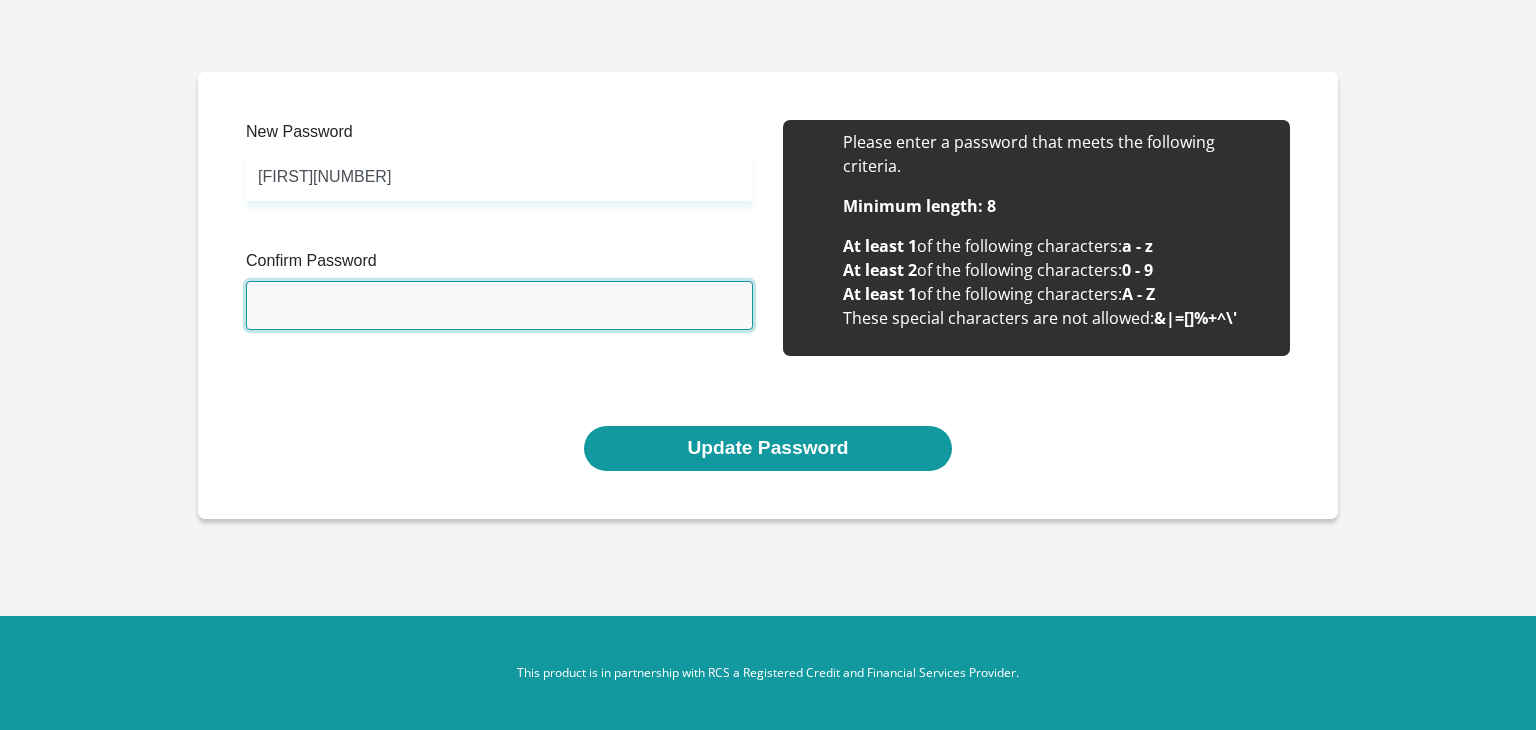 click on "Confirm Password" at bounding box center [499, 305] 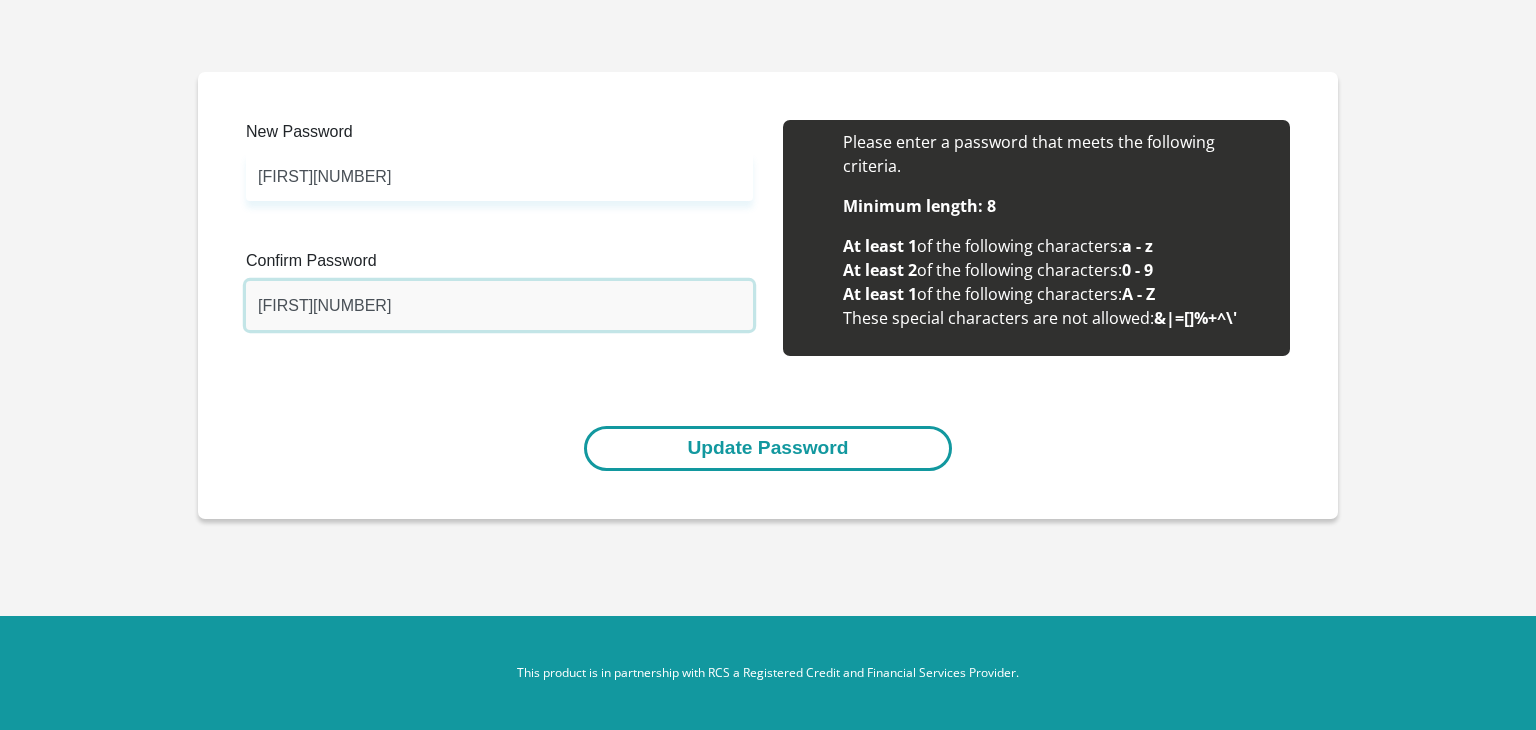 type on "[FIRST][NUMBER]" 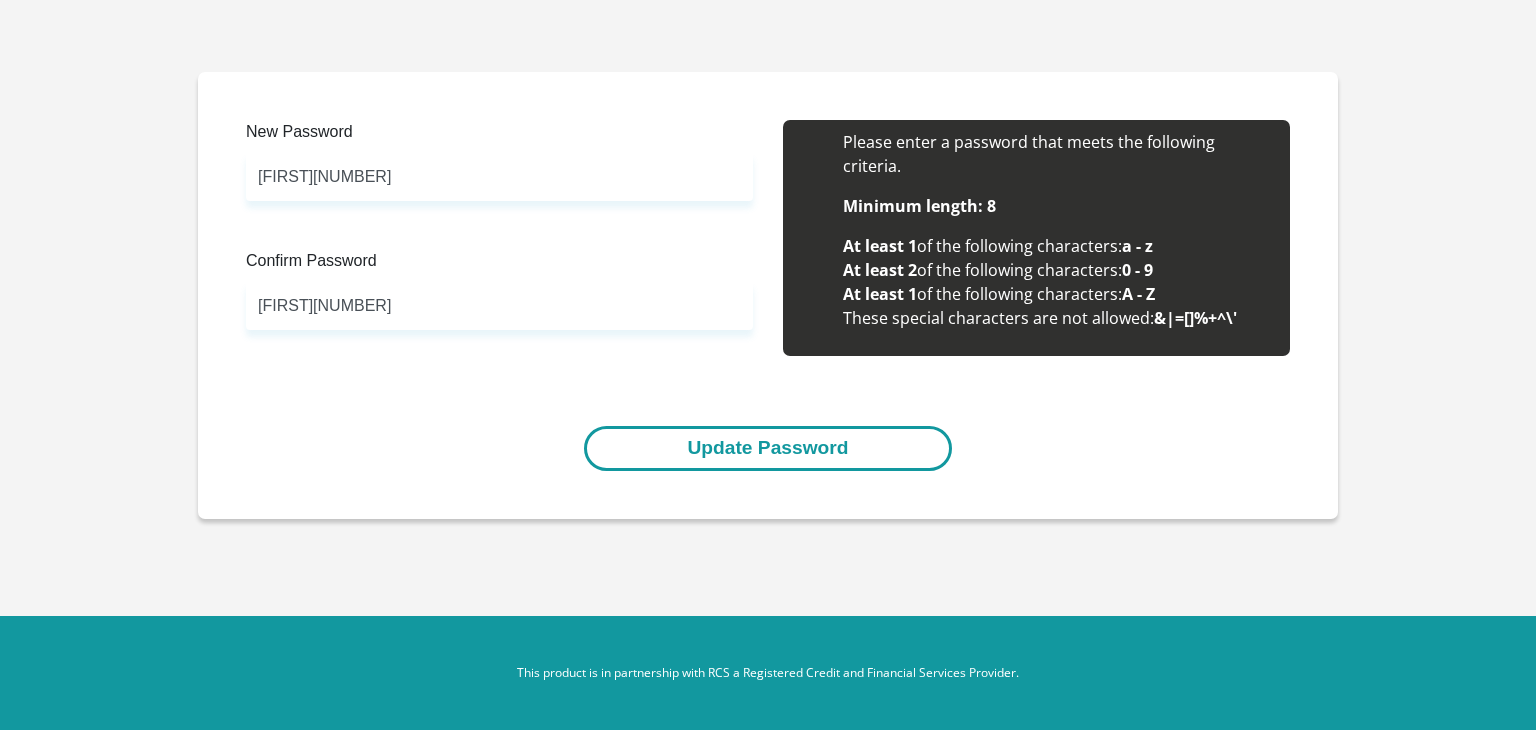 click on "Update Password" at bounding box center (767, 448) 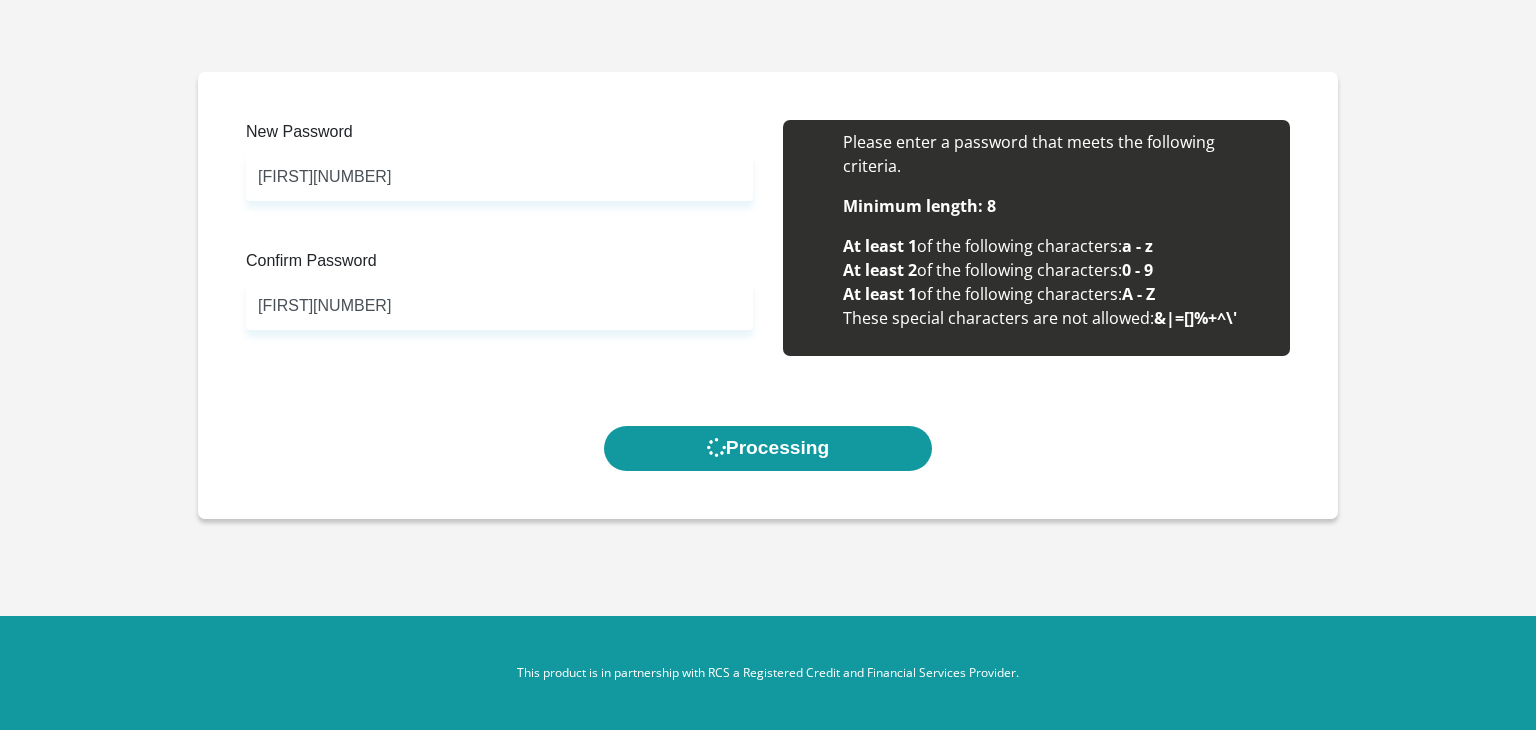 scroll, scrollTop: 0, scrollLeft: 0, axis: both 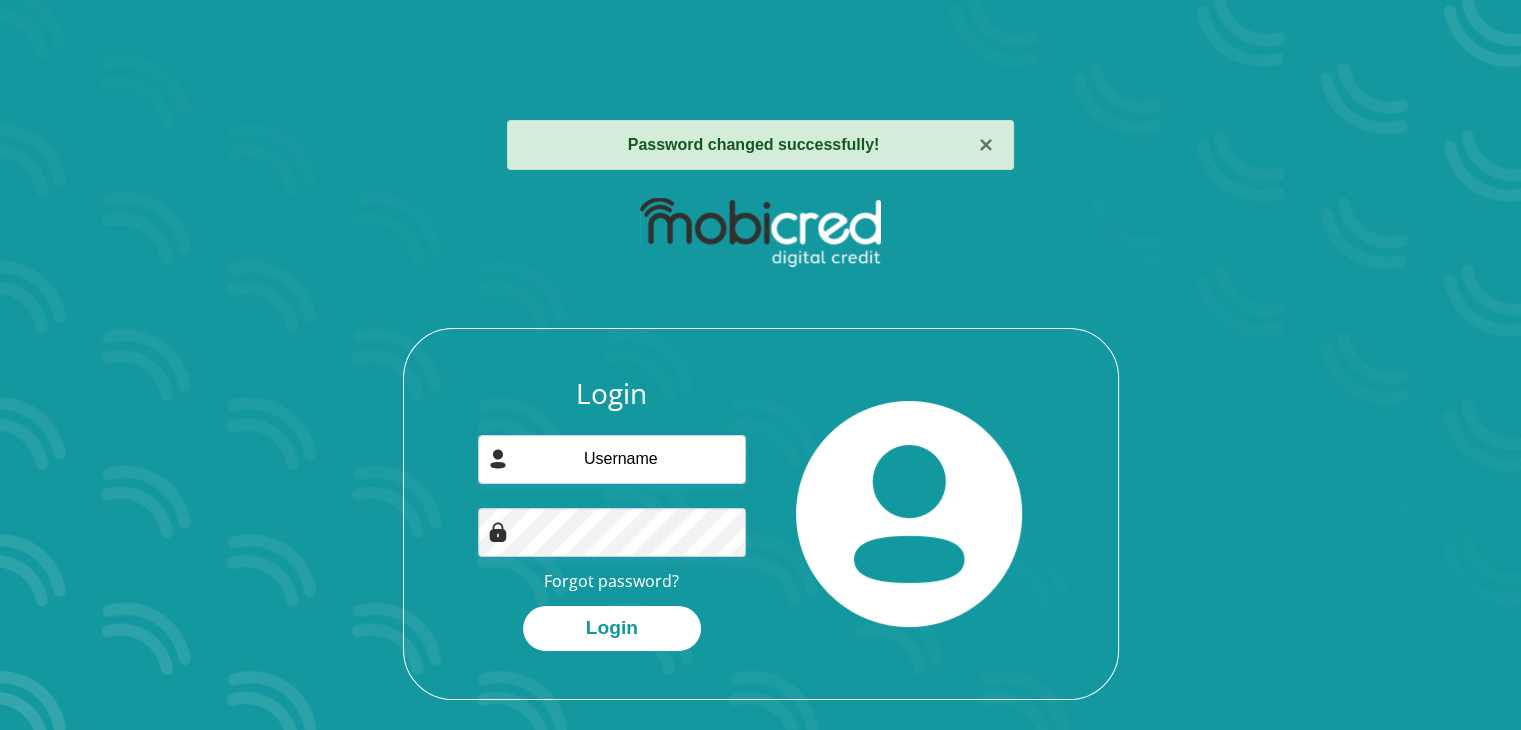 click on "×
Password changed successfully!
Login
Forgot password?
Login" at bounding box center (760, 365) 